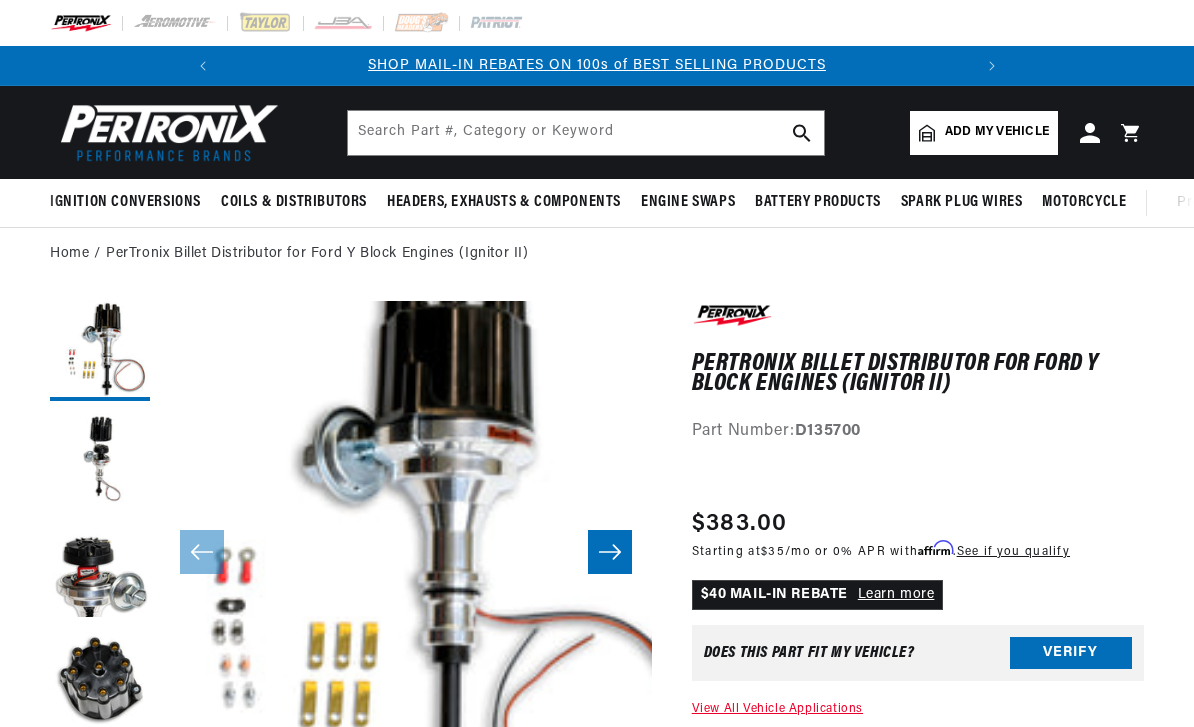 scroll, scrollTop: 0, scrollLeft: 0, axis: both 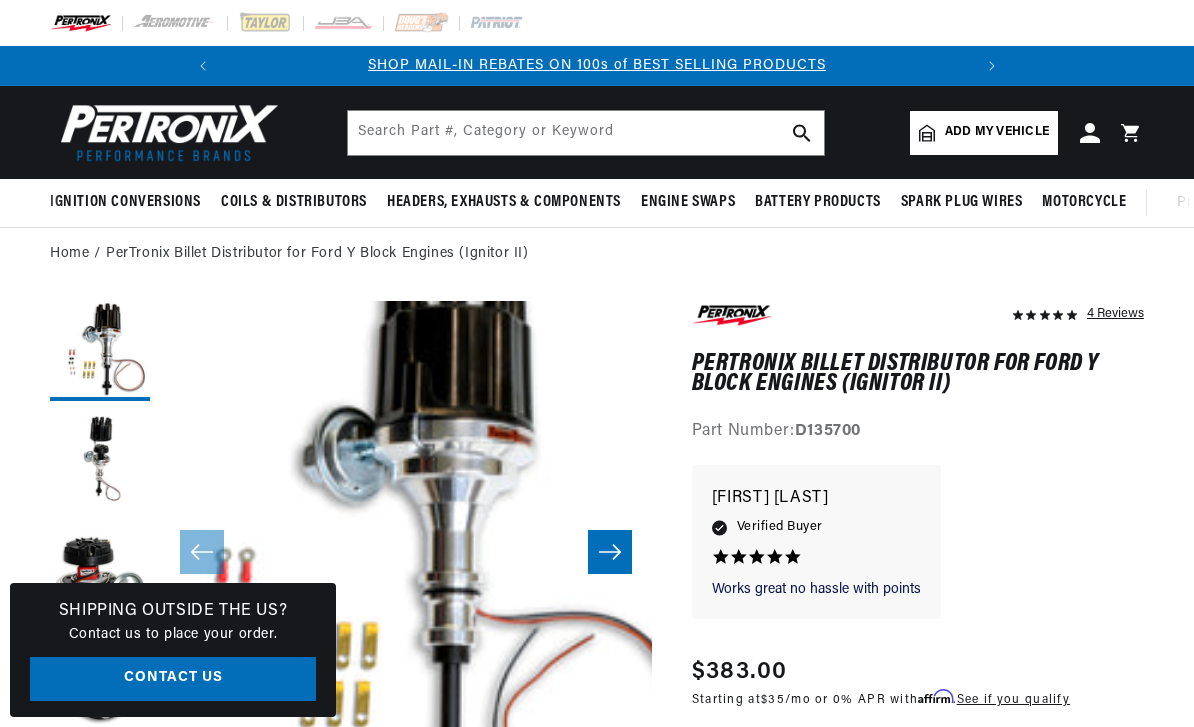 click on "Add my vehicle" at bounding box center [997, 132] 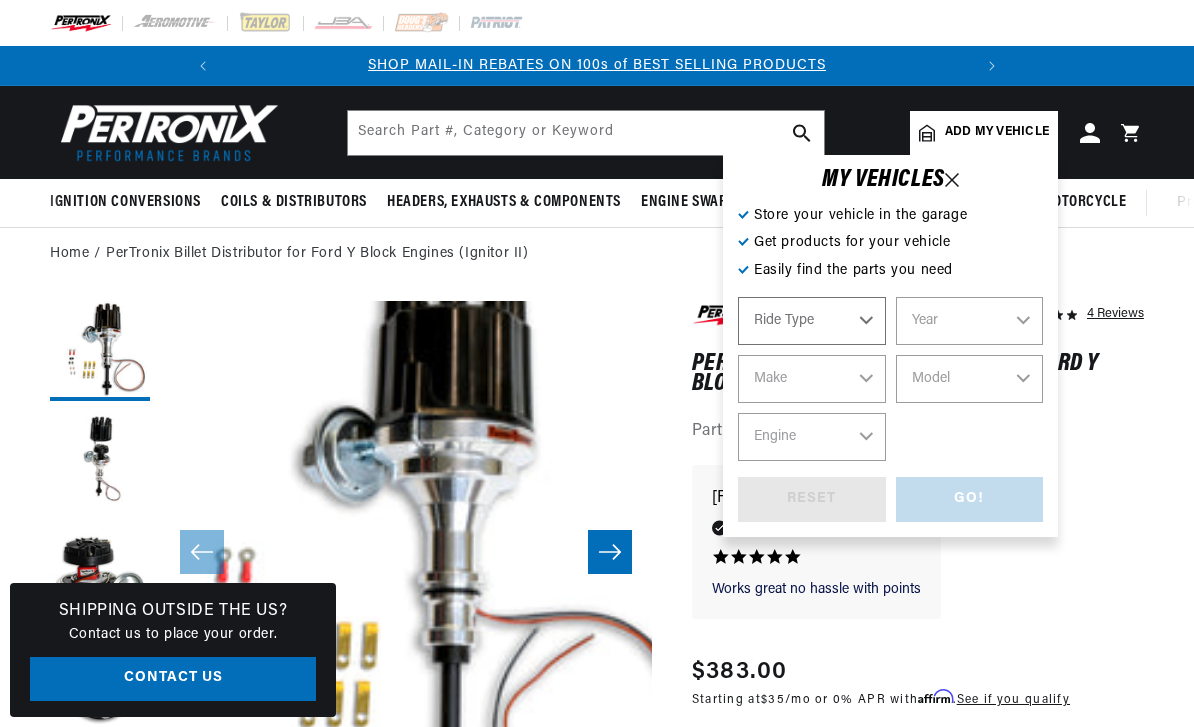 select on "Automotive" 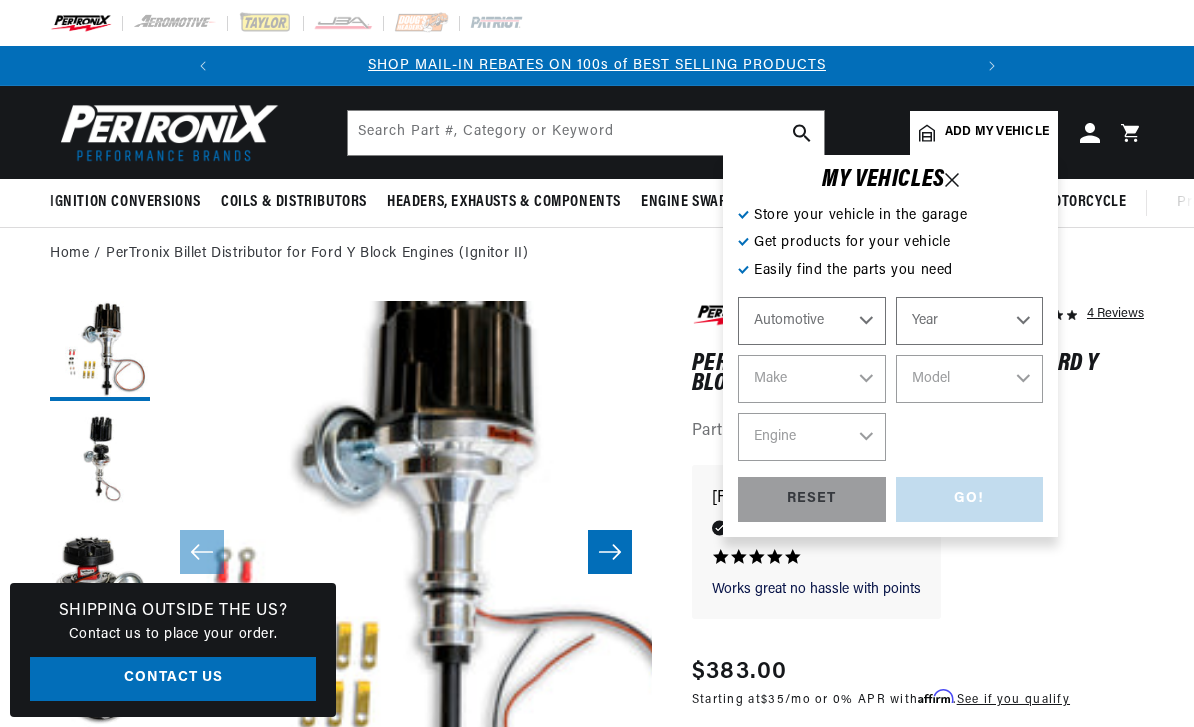 click on "Automotive
Agricultural
Industrial
Marine
Motorcycle" at bounding box center (812, 321) 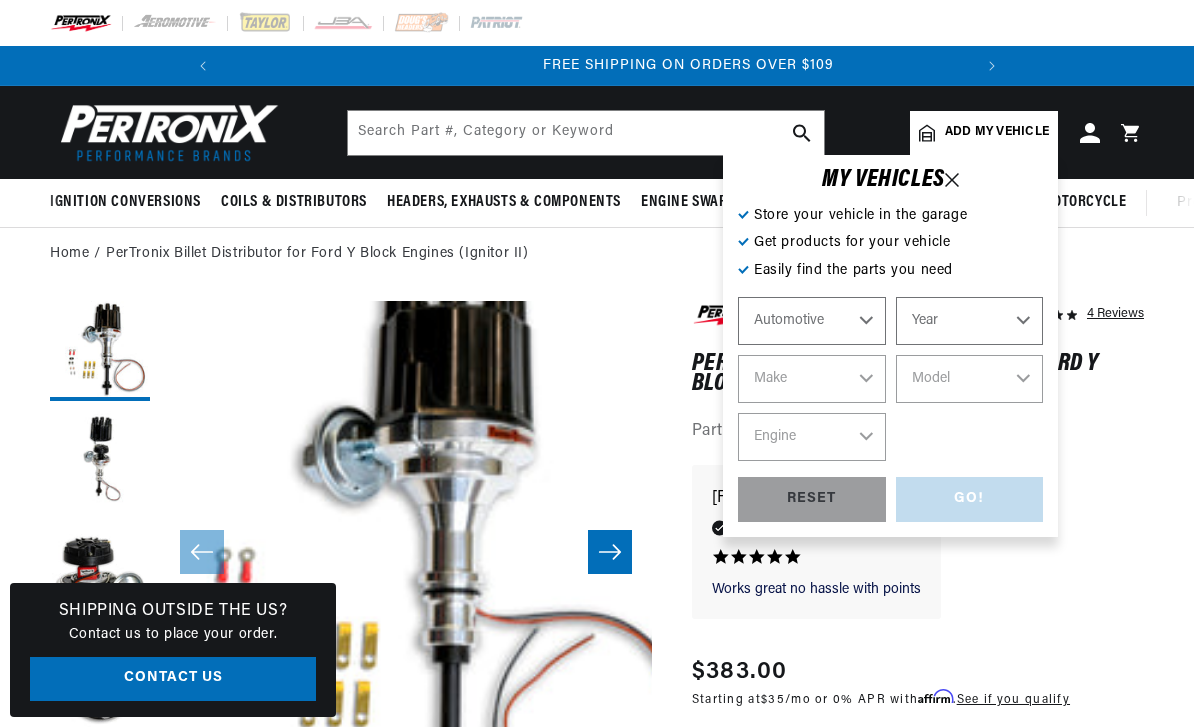 scroll, scrollTop: 0, scrollLeft: 747, axis: horizontal 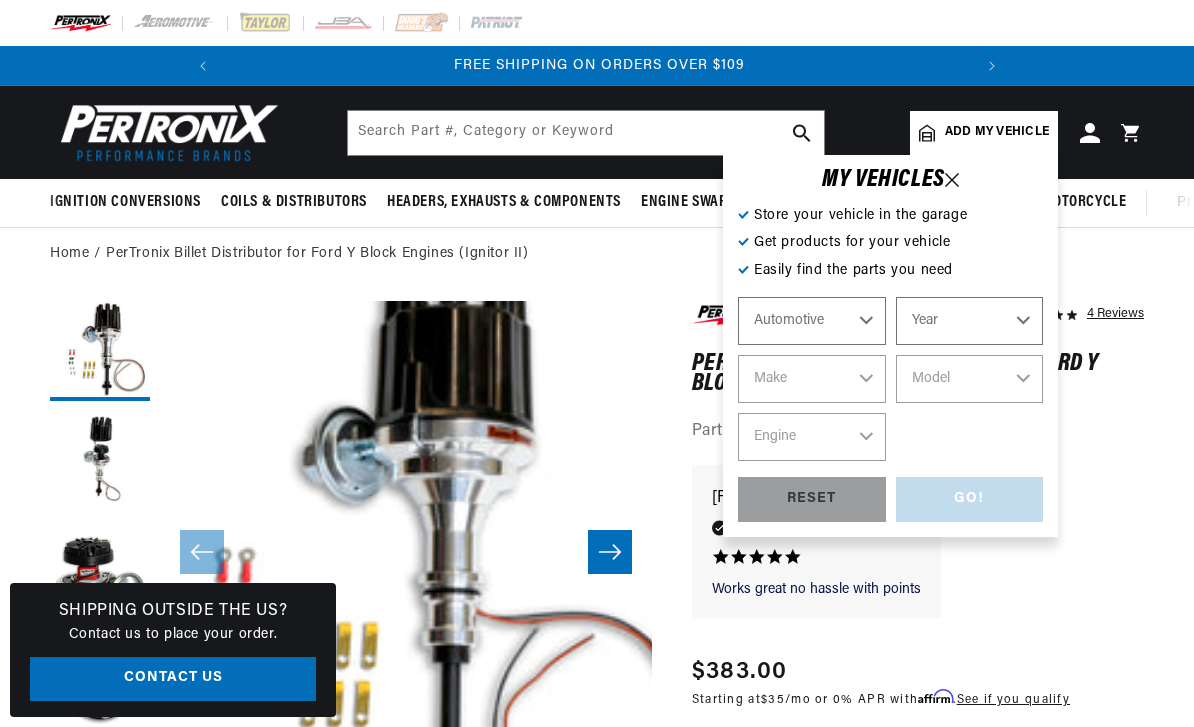 click on "Year
2022
2021
2020
2019
2018
2017
2016
2015
2014
2013
2012
2011
2010
2009
2008
2007
2006
2005
2004
2003
2002
2001
2000
1999
1998
1997
1996
1995
1994
1993
1992
1991
1990
1989
1988
1987
1986 1985" at bounding box center [970, 321] 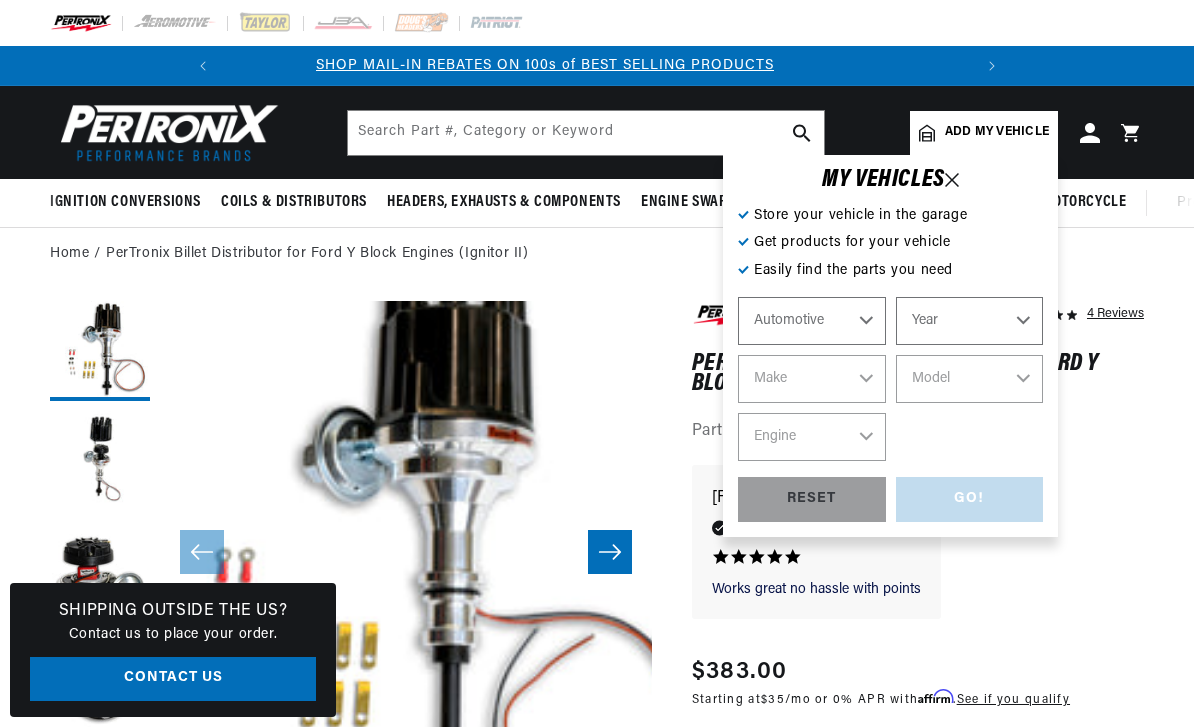 scroll, scrollTop: 0, scrollLeft: 0, axis: both 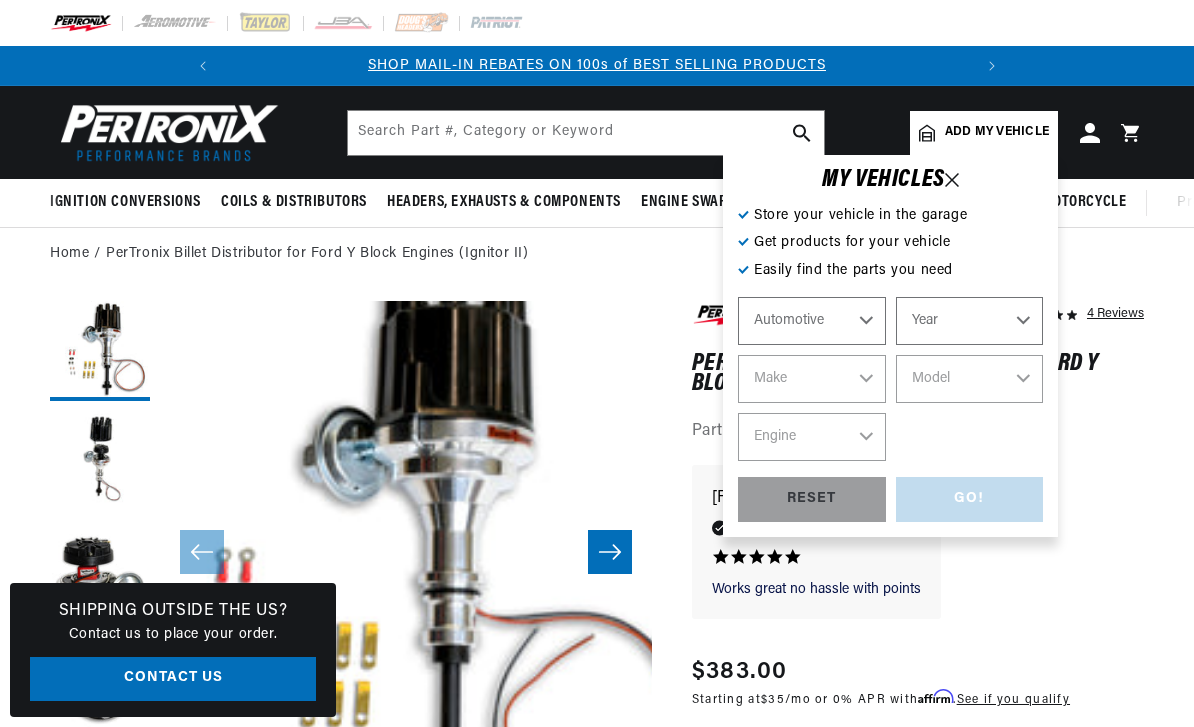 select on "1955" 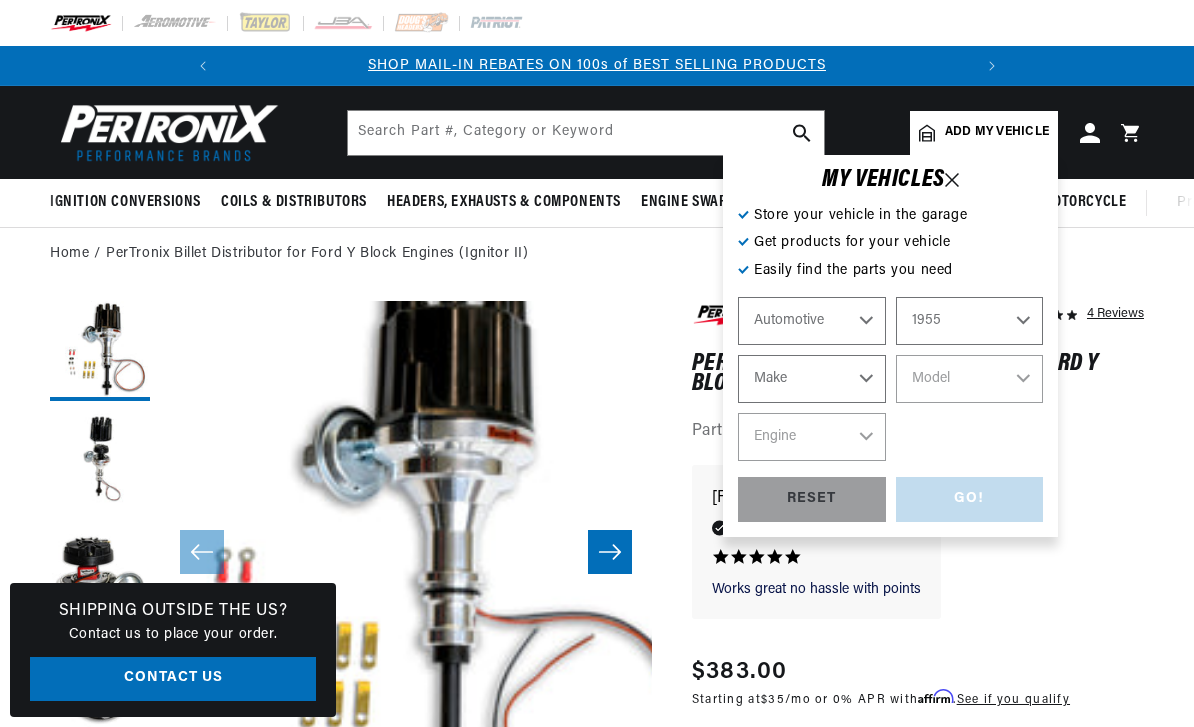click on "Make
Aston Martin
Buick
Cadillac
Chevrolet
Chrysler
Dodge
Ford
GMC
Hillman
Humber
Jaguar
Jeep
Kaiser
Lancia
Lincoln
Mercedes-Benz
Mercury
MG
Morgan
Morris
Oldsmobile
Plymouth
Pontiac
Porsche
Rolls-Royce
Simca
Studebaker
Triumph
Volkswagen
Willys" at bounding box center (812, 379) 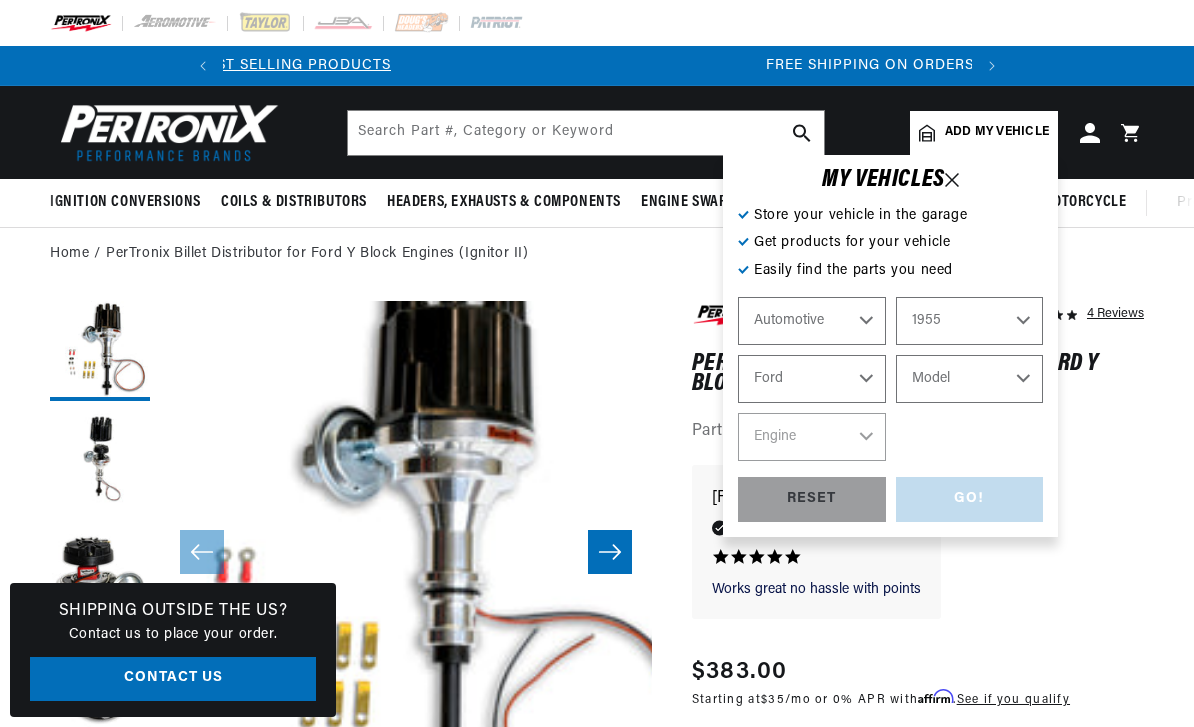 click on "Model
Club
Country Sedan
Country Squire
Courier Sedan Delivery
Customline
F-100
F-250
F-350
Fairlane
Mainline
Ranch Wagon
Skyliner
Sunliner
Thunderbird
Victoria" at bounding box center [970, 379] 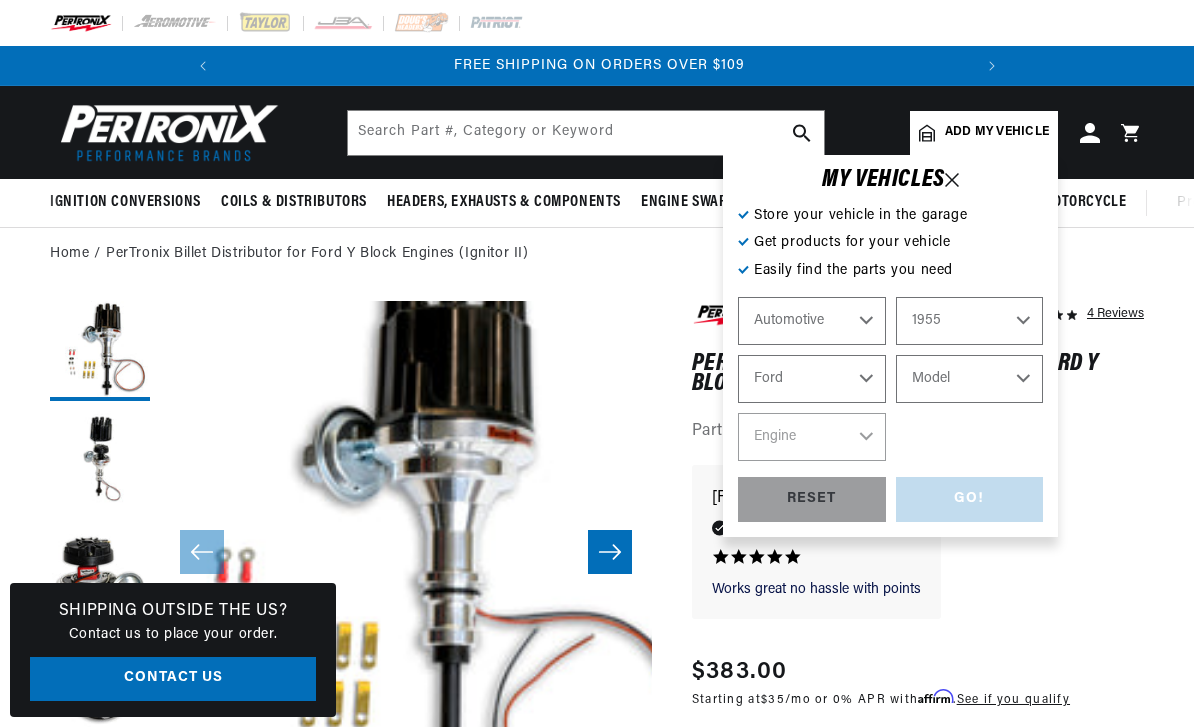 select on "F-350" 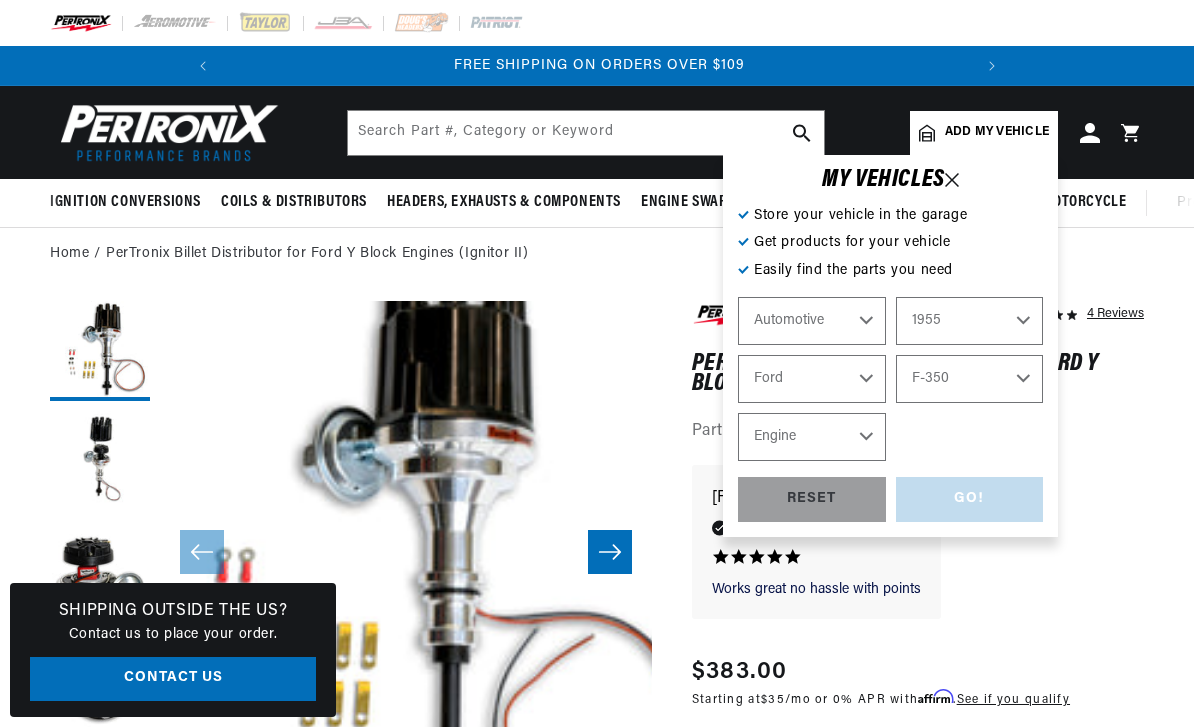 click on "Club
Country Sedan
Country Squire
Courier Sedan Delivery
Customline
F-100
F-250
F-350
Fairlane
Mainline
Ranch Wagon
Skyliner
Sunliner
Thunderbird
Victoria" at bounding box center [970, 379] 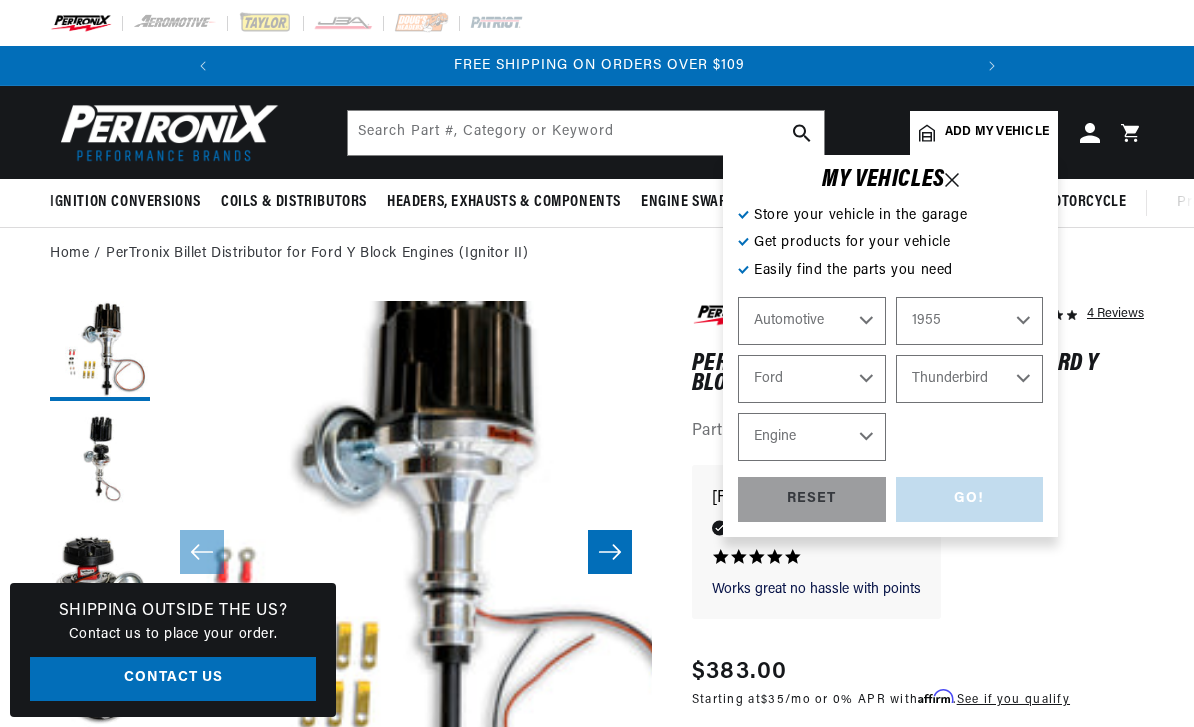 click on "Engine
4.8L" at bounding box center [812, 437] 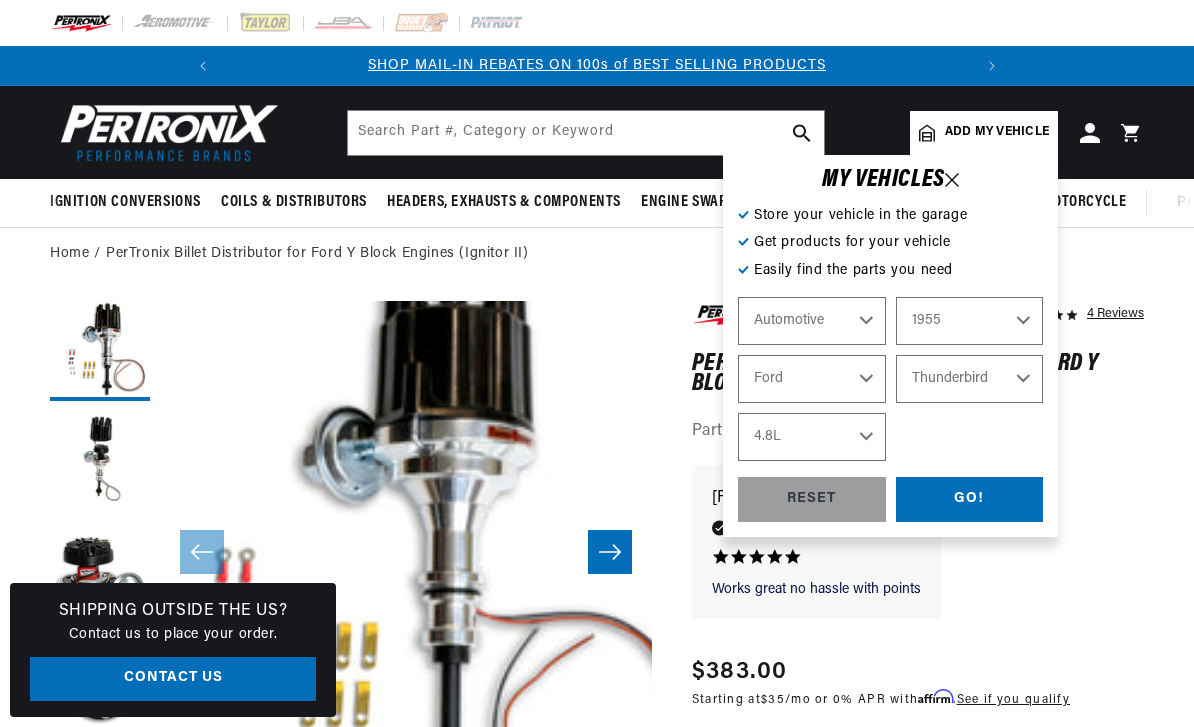 scroll, scrollTop: 0, scrollLeft: 0, axis: both 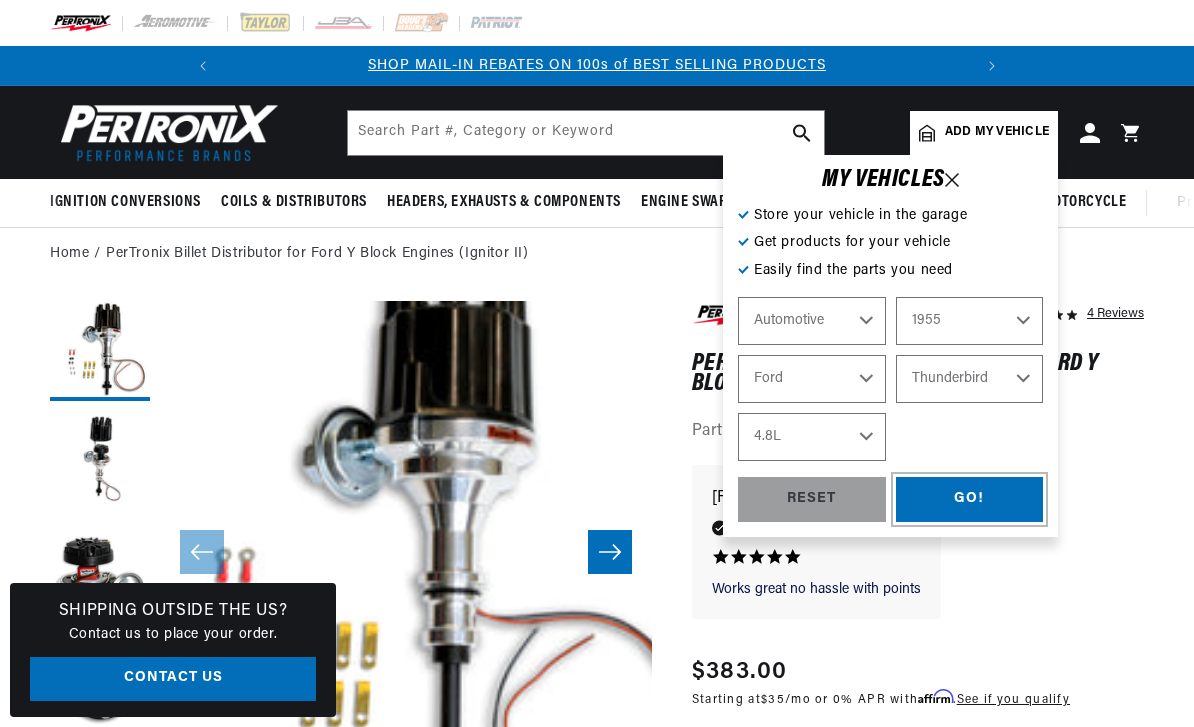 click on "GO!" at bounding box center [970, 499] 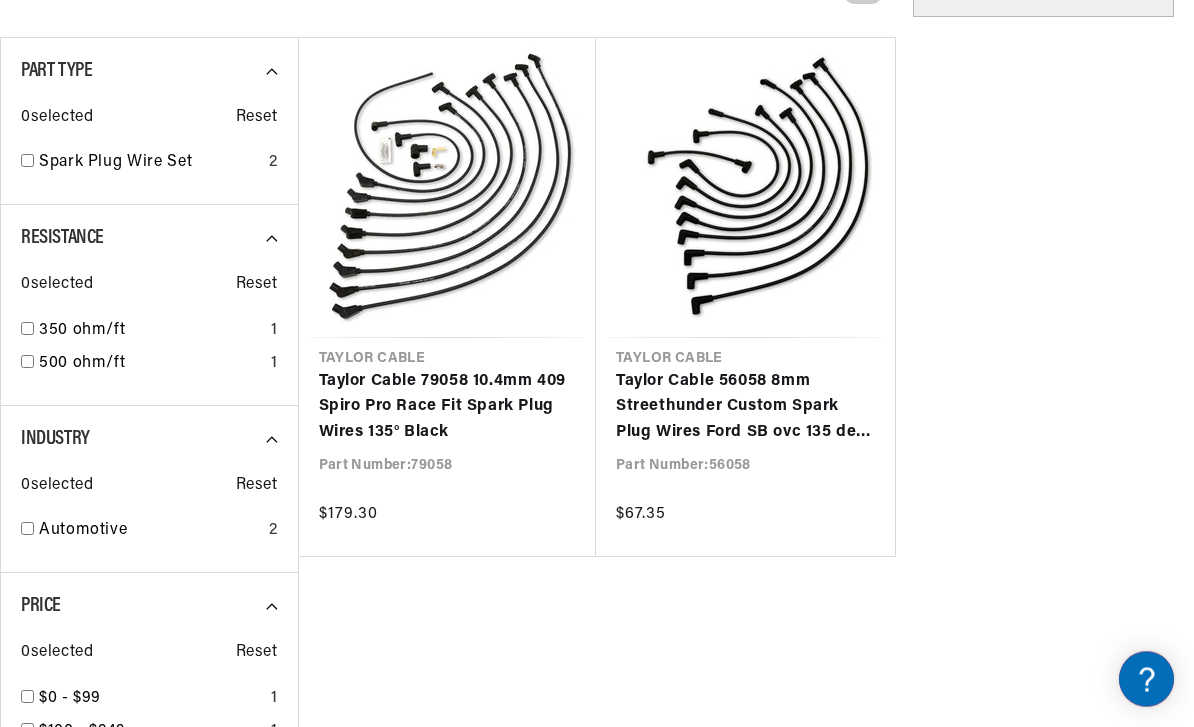 scroll, scrollTop: 373, scrollLeft: 0, axis: vertical 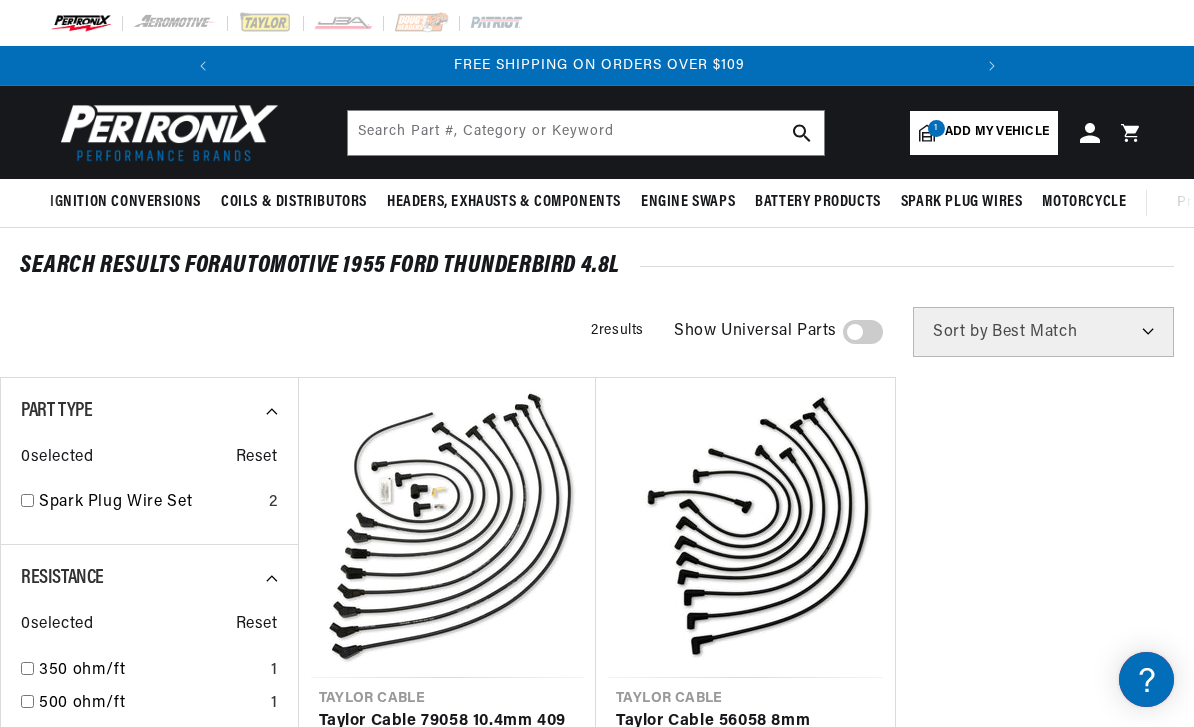 click on "Add my vehicle" at bounding box center (997, 132) 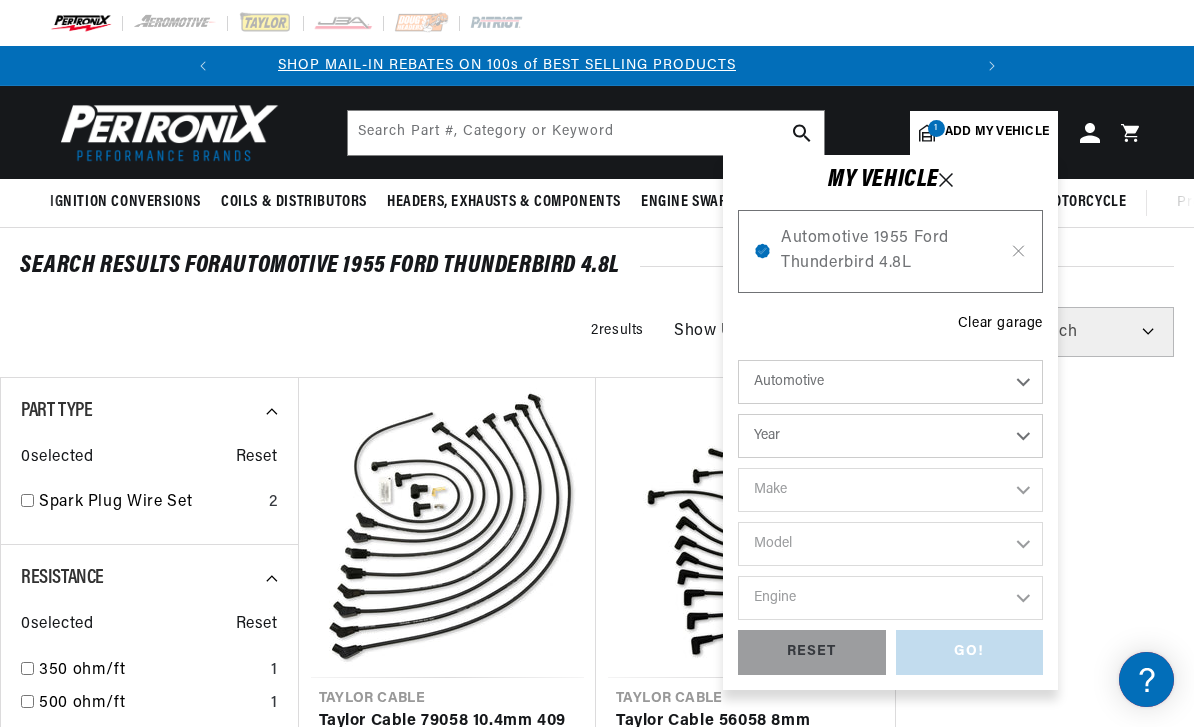 scroll, scrollTop: 0, scrollLeft: 0, axis: both 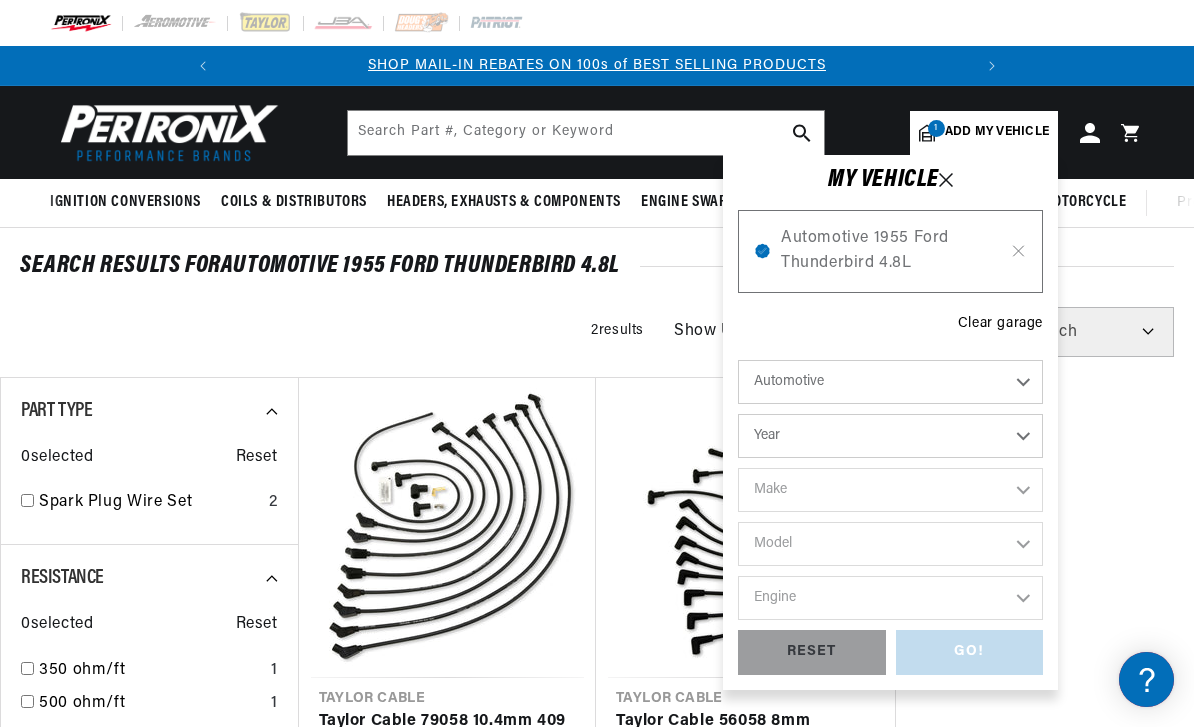 click on "Year
2022
2021
2020
2019
2018
2017
2016
2015
2014
2013
2012
2011
2010
2009
2008
2007
2006
2005
2004
2003
2002
2001
2000
1999
1998
1997
1996
1995
1994
1993
1992
1991
1990
1989
1988
1987
1986 1985" at bounding box center (890, 436) 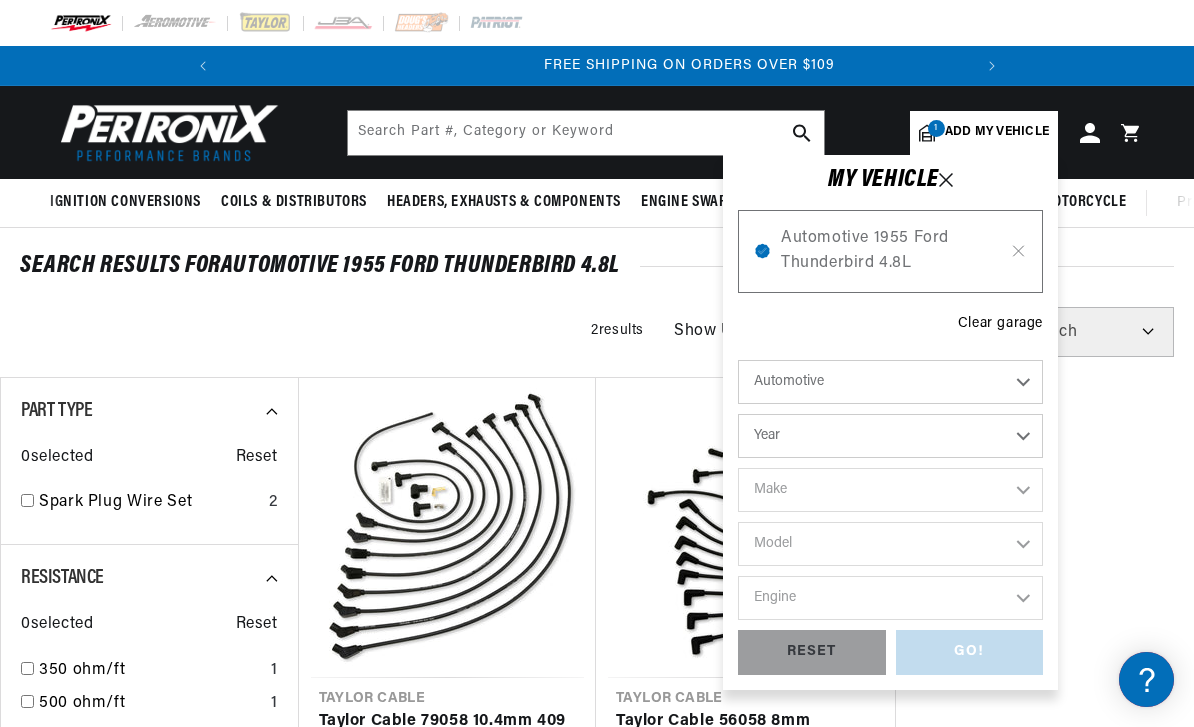 scroll, scrollTop: 0, scrollLeft: 747, axis: horizontal 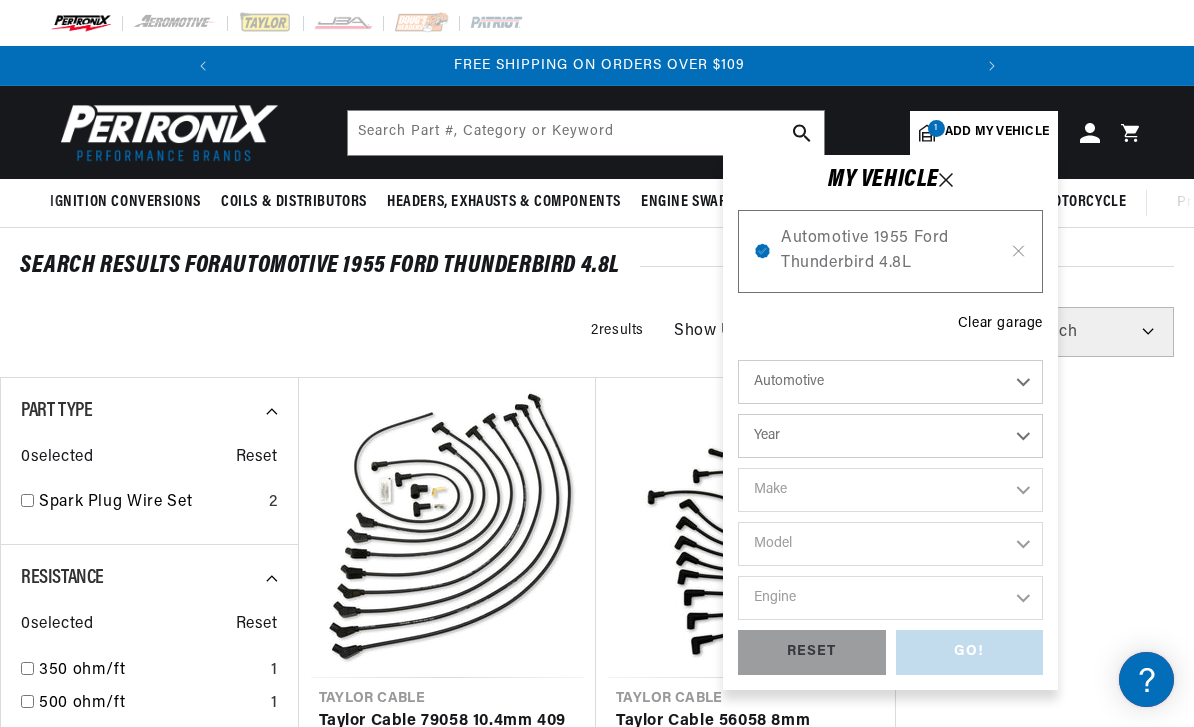 select on "1954" 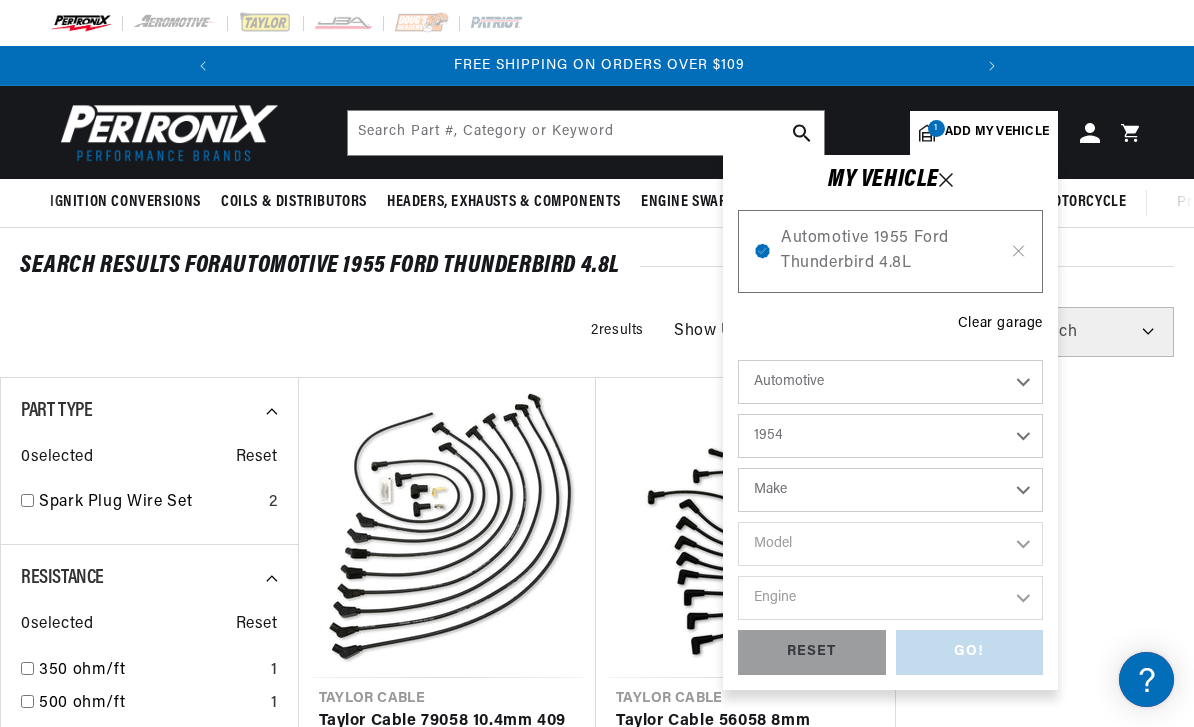 click on "2022
2021
2020
2019
2018
2017
2016
2015
2014
2013
2012
2011
2010
2009
2008
2007
2006
2005
2004
2003
2002
2001
2000
1999
1998
1997
1996
1995
1994
1993
1992
1991
1990
1989
1988
1987
1986
1985 1984" at bounding box center [890, 436] 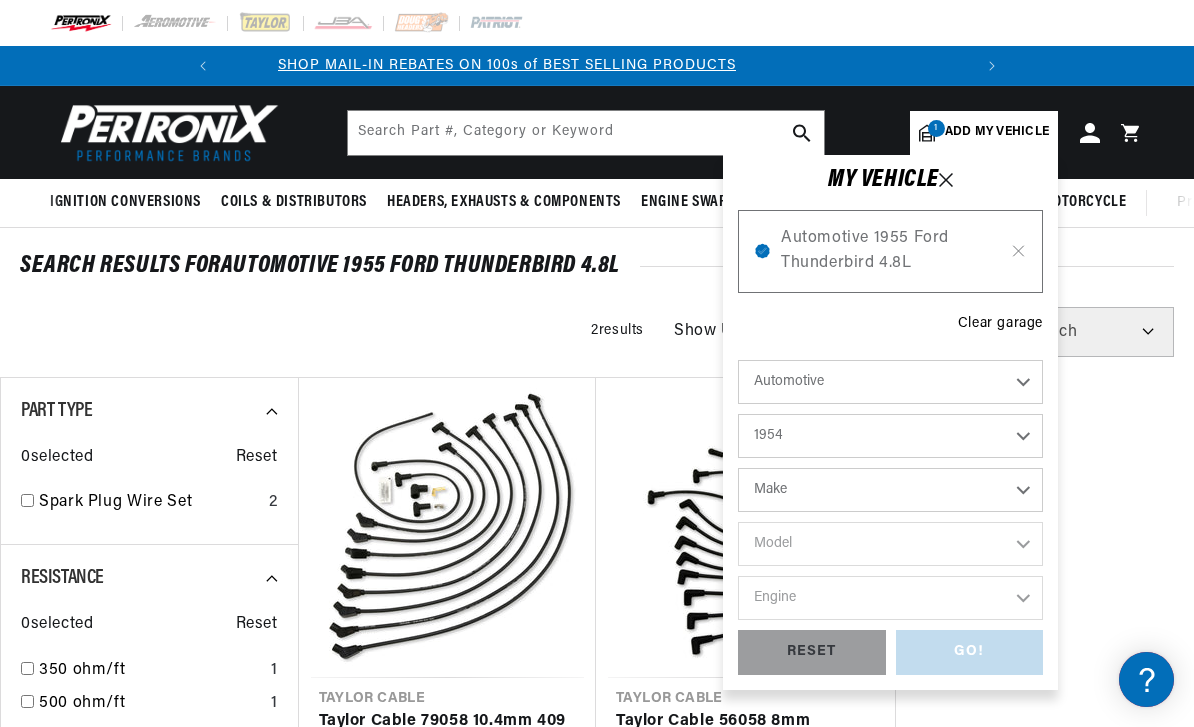 scroll, scrollTop: 0, scrollLeft: 0, axis: both 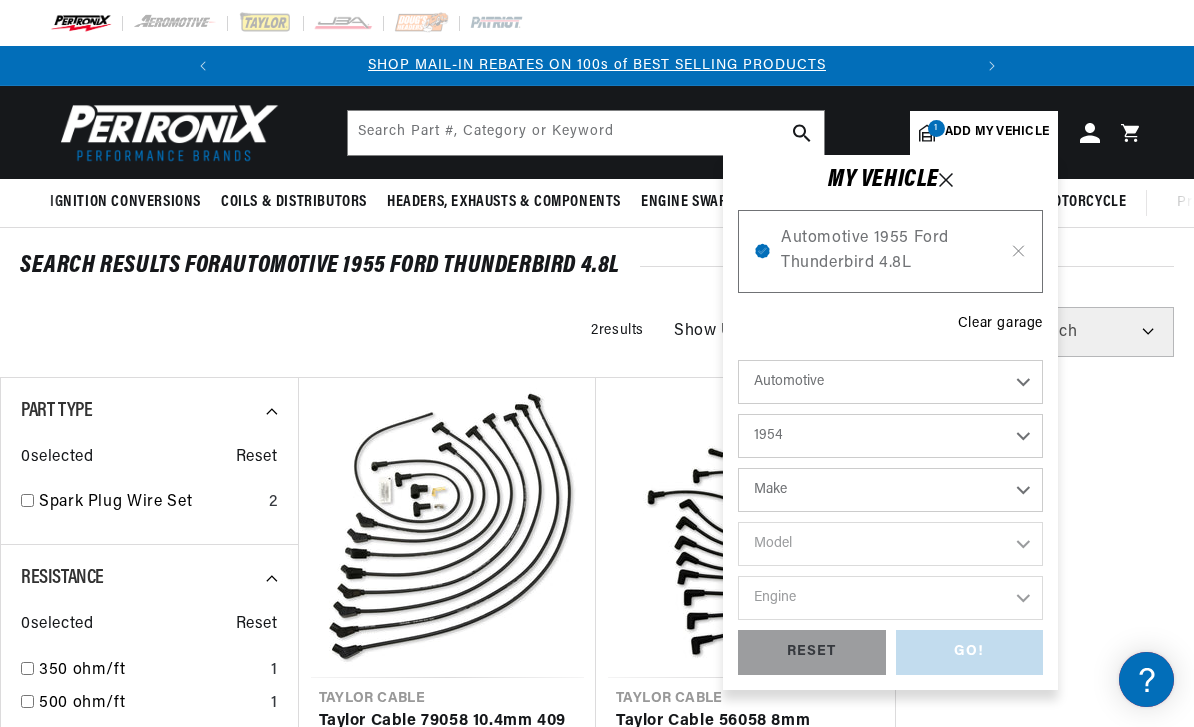 select on "1956" 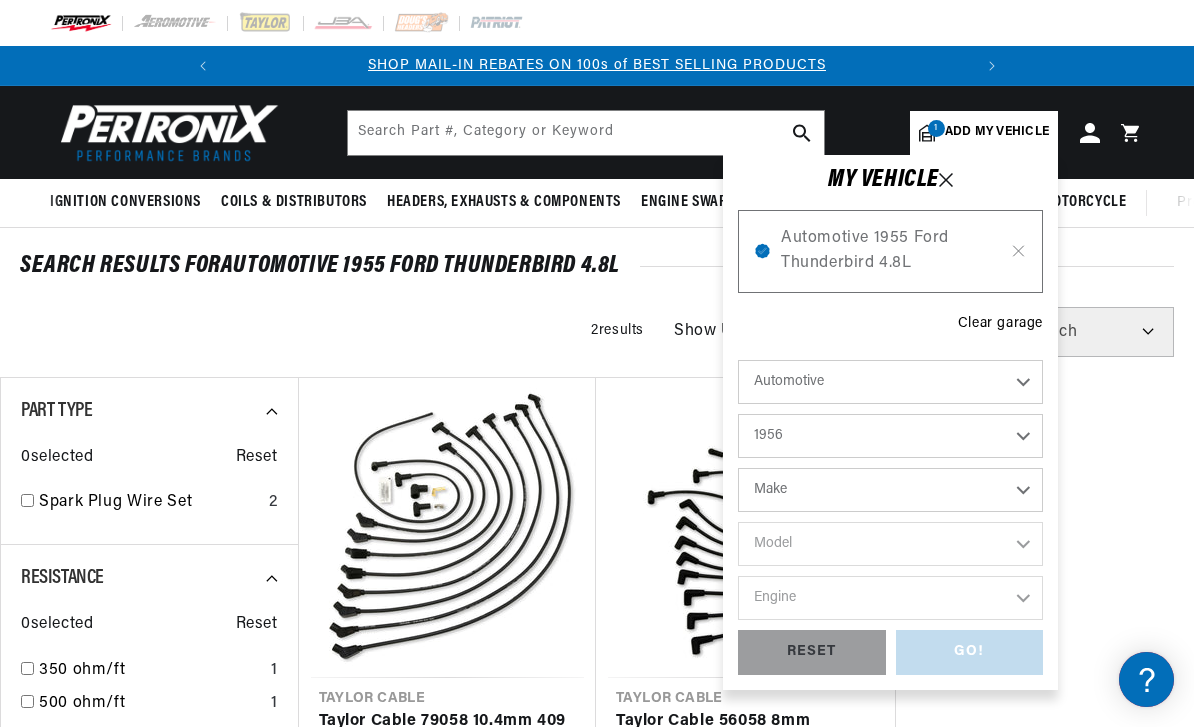click on "Make
Alfa Romeo
Aston Martin
Buick
Cadillac
Chevrolet
Chrysler
Dodge
Ford
GMC
Humber
Jaguar
Jeep
Lancia
Mercedes-Benz
Mercury
MG
Morgan
Morris
Pontiac
Porsche
Rolls-Royce
Simca
Studebaker
Triumph
Volkswagen
Willys" at bounding box center [890, 490] 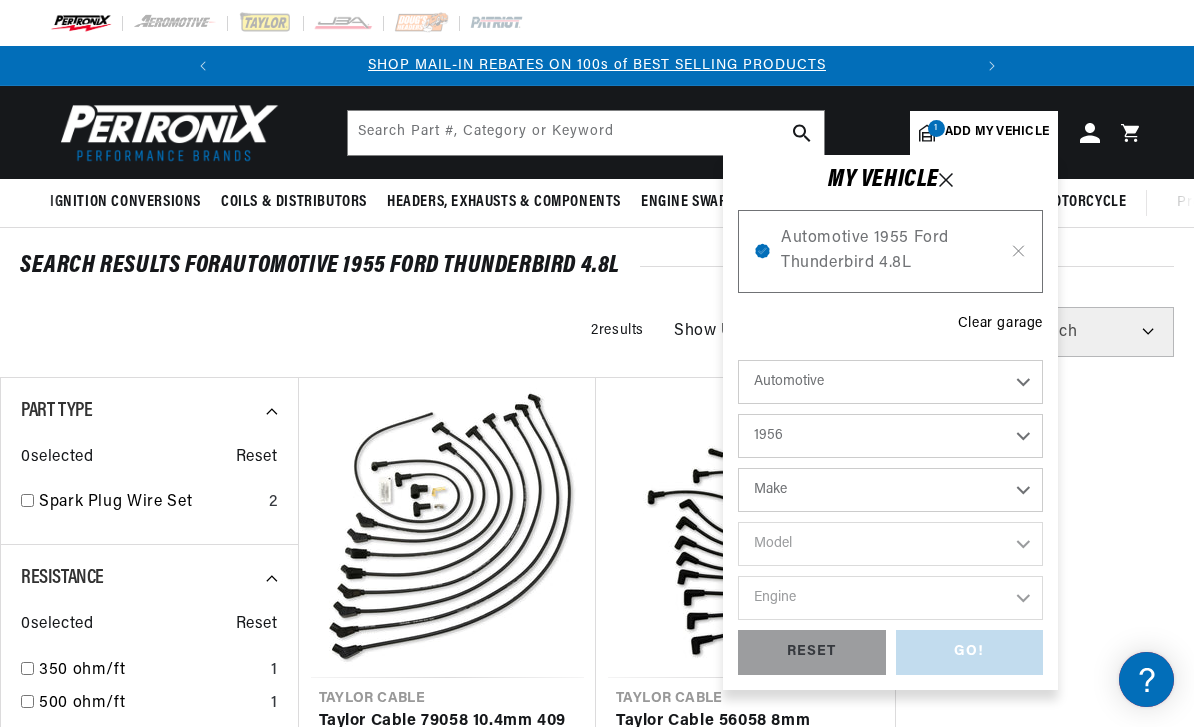 select on "Ford" 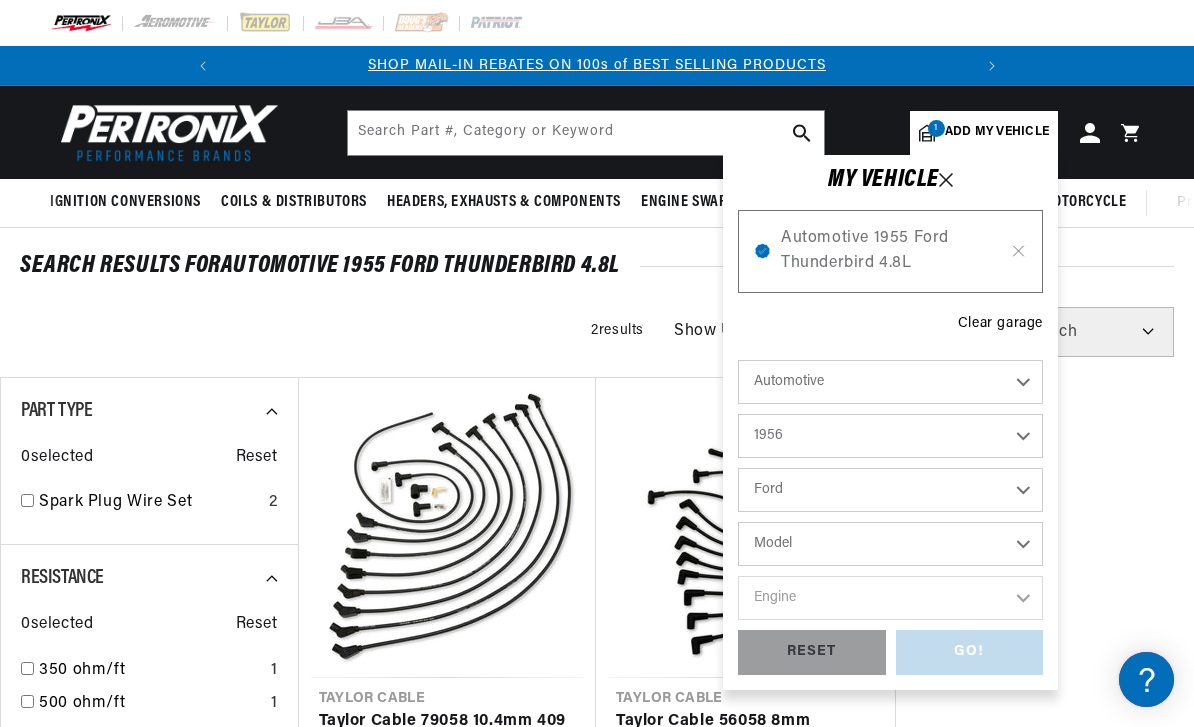 click on "Model
Club
Country Sedan
Country Squire
Courier Sedan Delivery
Customline
F-100
F-250
F-350
Fairlane
Mainline
Park Lane Wagon
Ranch Wagon
Skyliner
Sunliner
Thunderbird
Victoria" at bounding box center [890, 544] 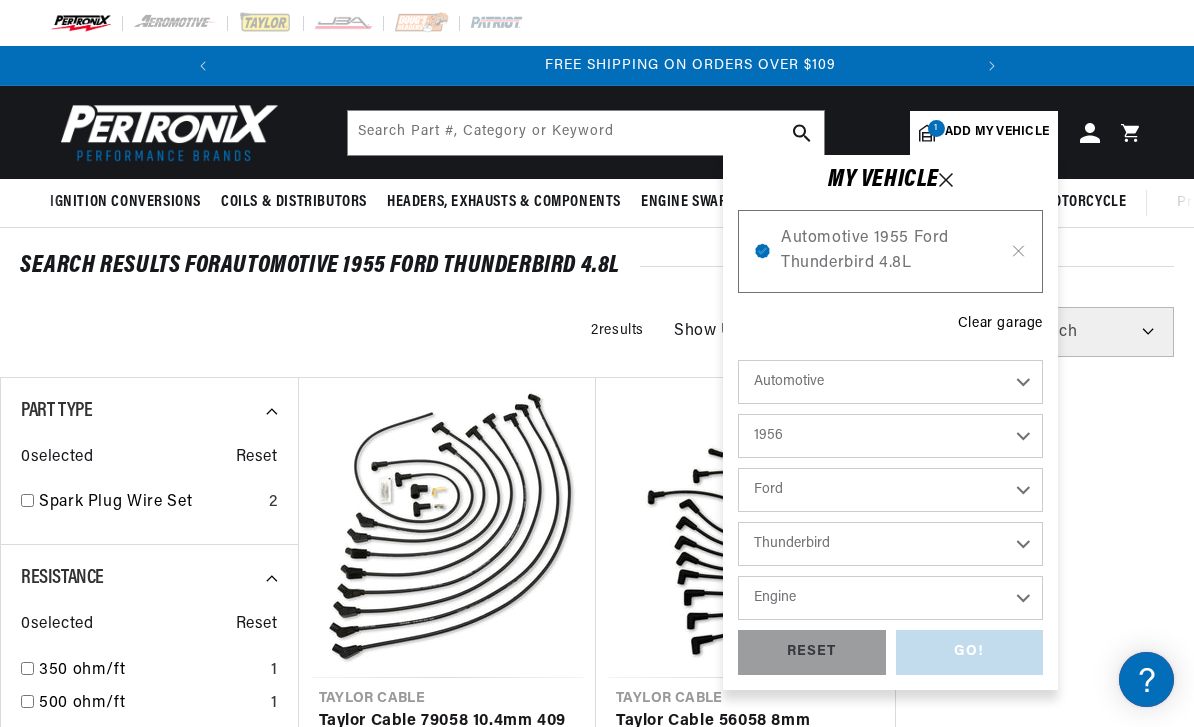 scroll, scrollTop: 0, scrollLeft: 747, axis: horizontal 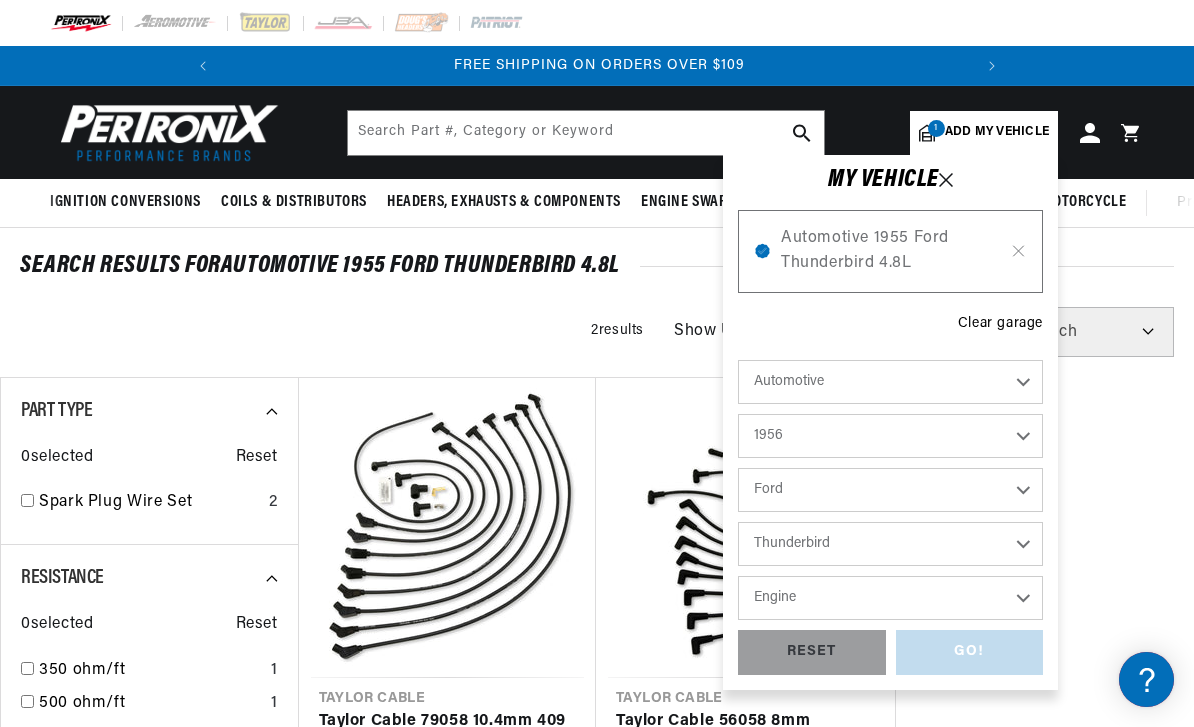 click on "Engine
4.8L
5.1L" at bounding box center [890, 598] 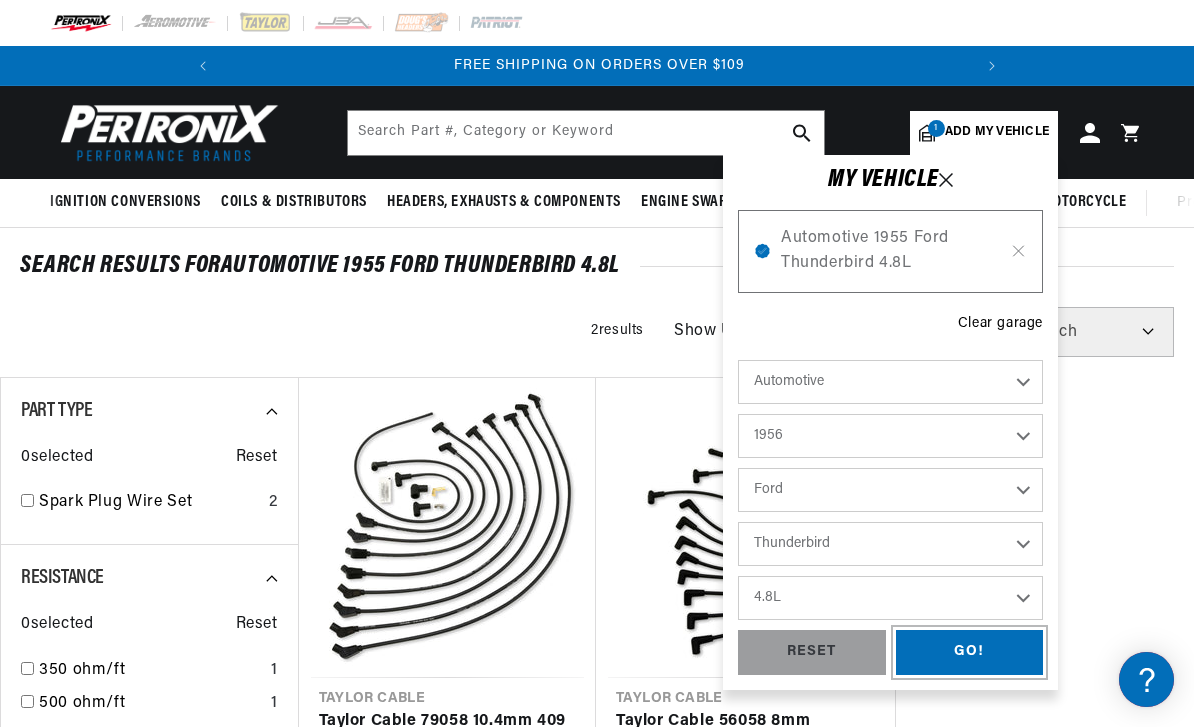 click on "GO!" at bounding box center (970, 652) 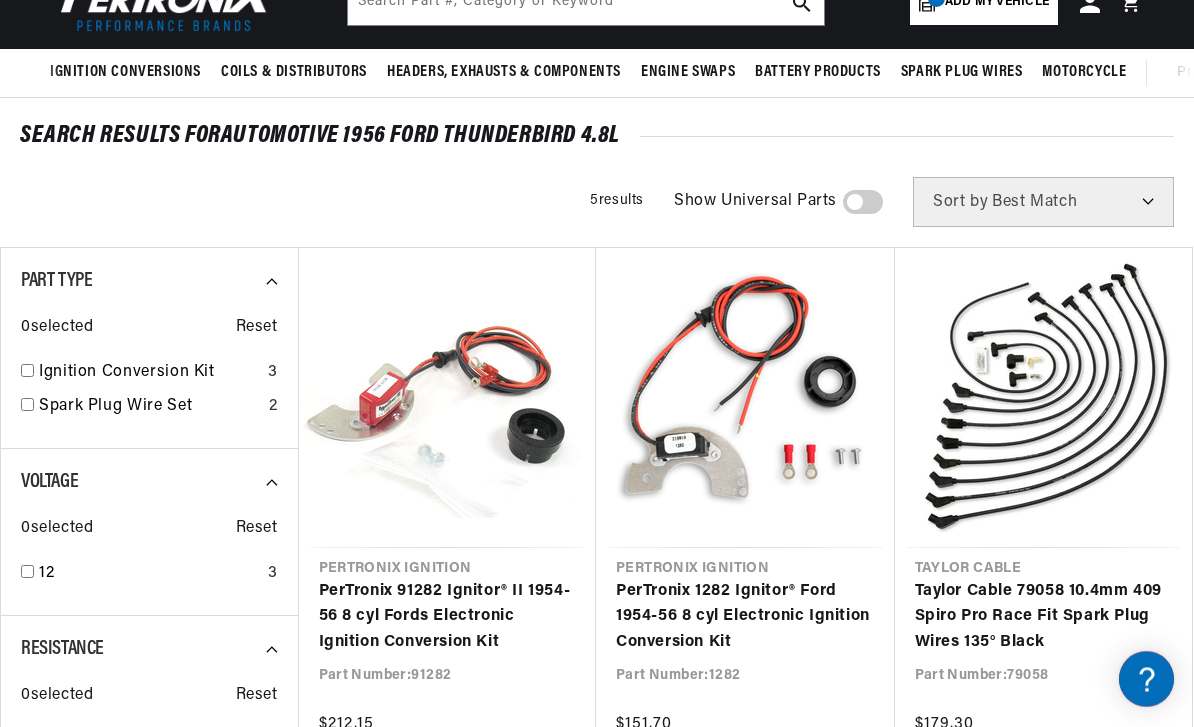 scroll, scrollTop: 162, scrollLeft: 0, axis: vertical 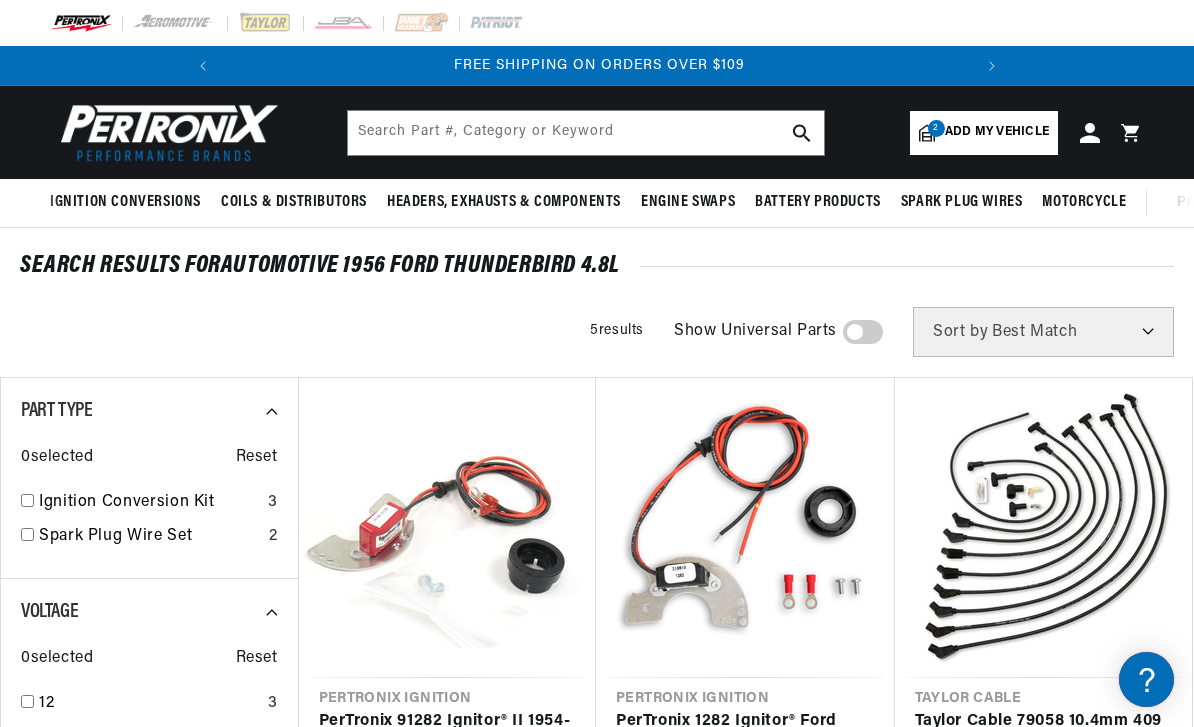 click on "Add my vehicle" at bounding box center (997, 132) 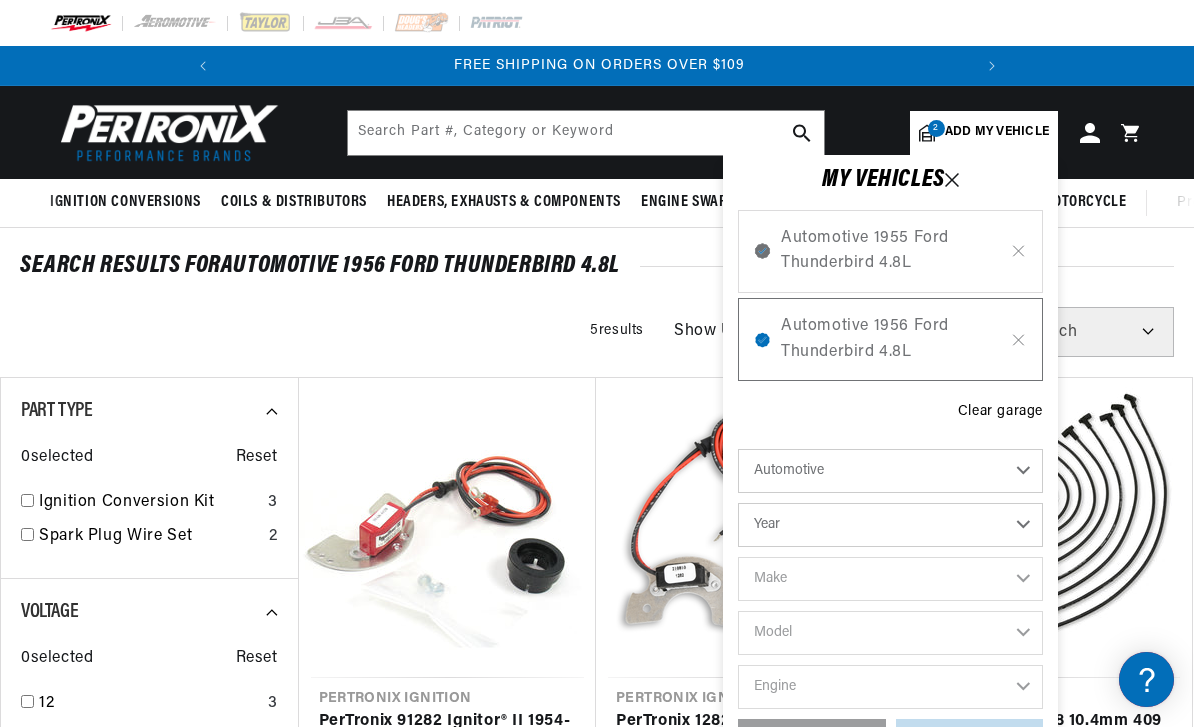 click on "Year
2022
2021
2020
2019
2018
2017
2016
2015
2014
2013
2012
2011
2010
2009
2008
2007
2006
2005
2004
2003
2002
2001
2000
1999
1998
1997
1996
1995
1994
1993
1992
1991
1990
1989
1988
1987
1986 1985" at bounding box center [890, 525] 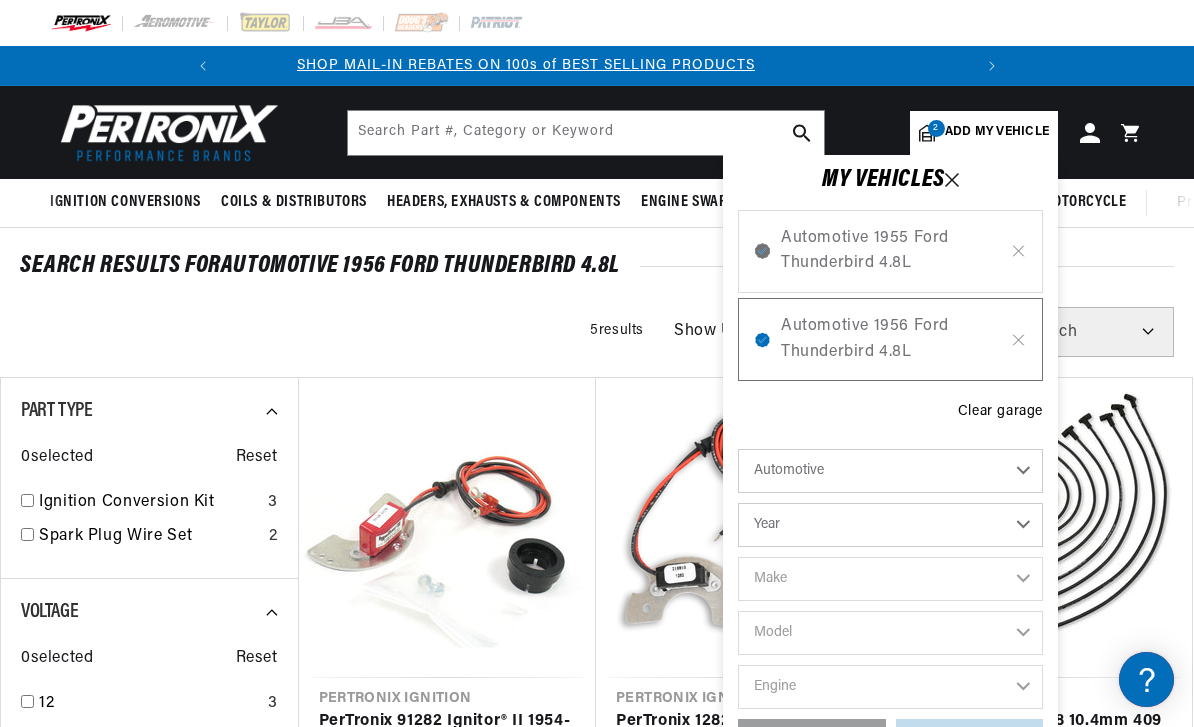 scroll, scrollTop: 0, scrollLeft: 0, axis: both 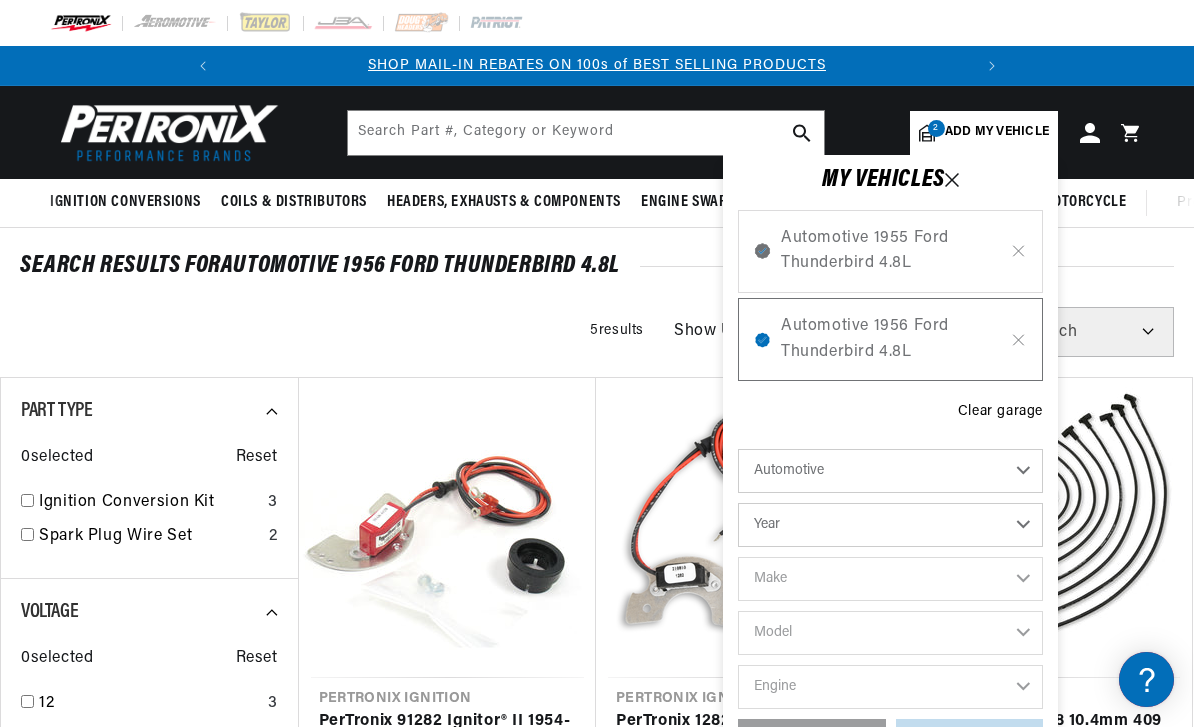 select on "1957" 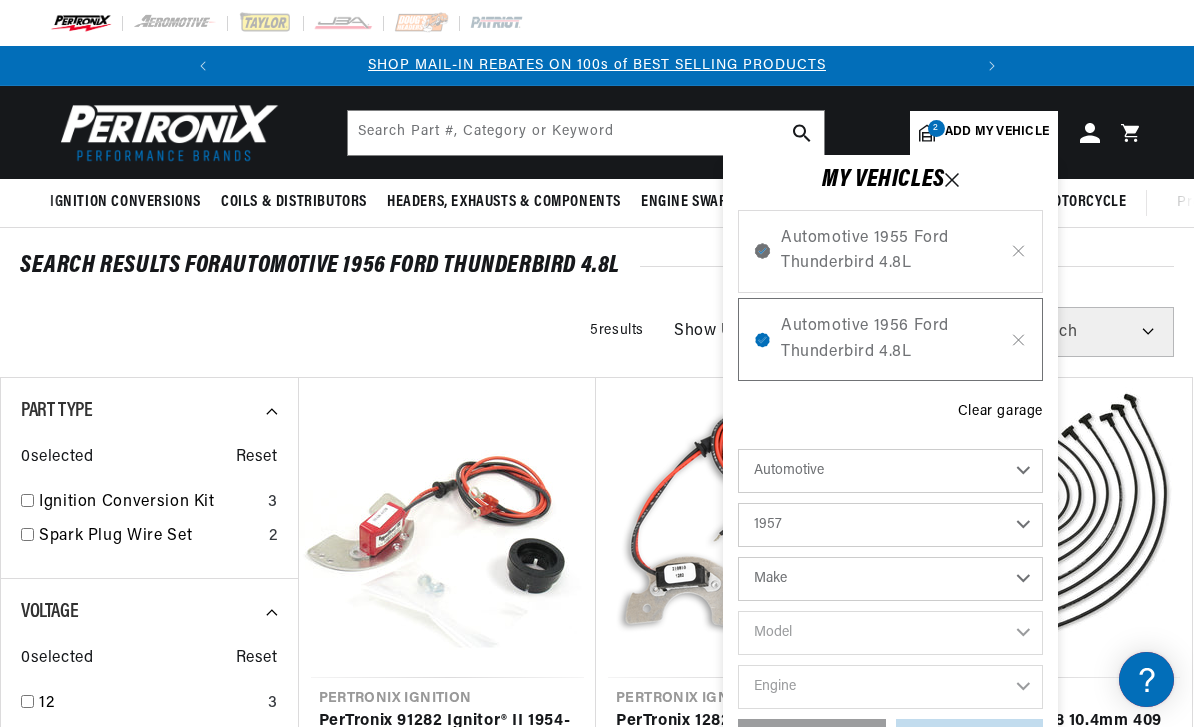click on "Make
Alfa Romeo
Aston Martin
Austin Healey
Buick
Cadillac
Chevrolet
Chrysler
Dodge
Fiat
Ford
GMC
Jaguar
Jeep
Lancia
Maserati
Mercedes-Benz
Mercury
MG
Morgan
Morris
Oldsmobile
Plymouth
Pontiac
Porsche
Rolls-Royce
Simca
Studebaker
Triumph
Volkswagen" at bounding box center (890, 579) 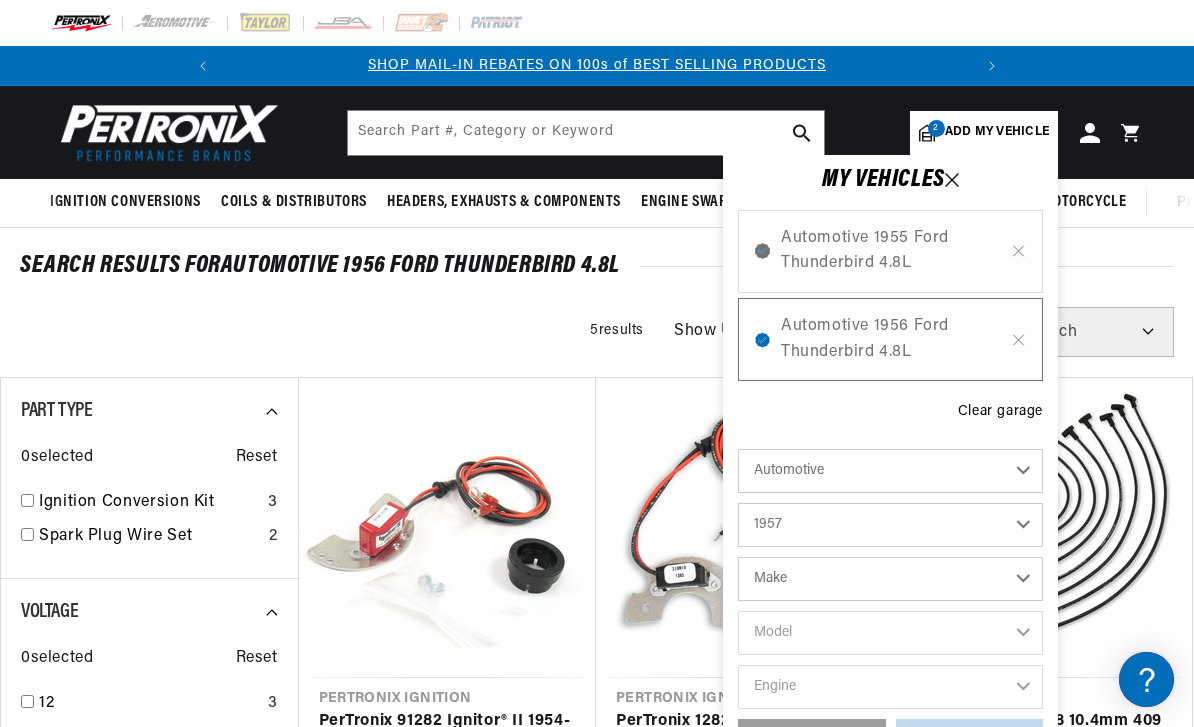 select on "Ford" 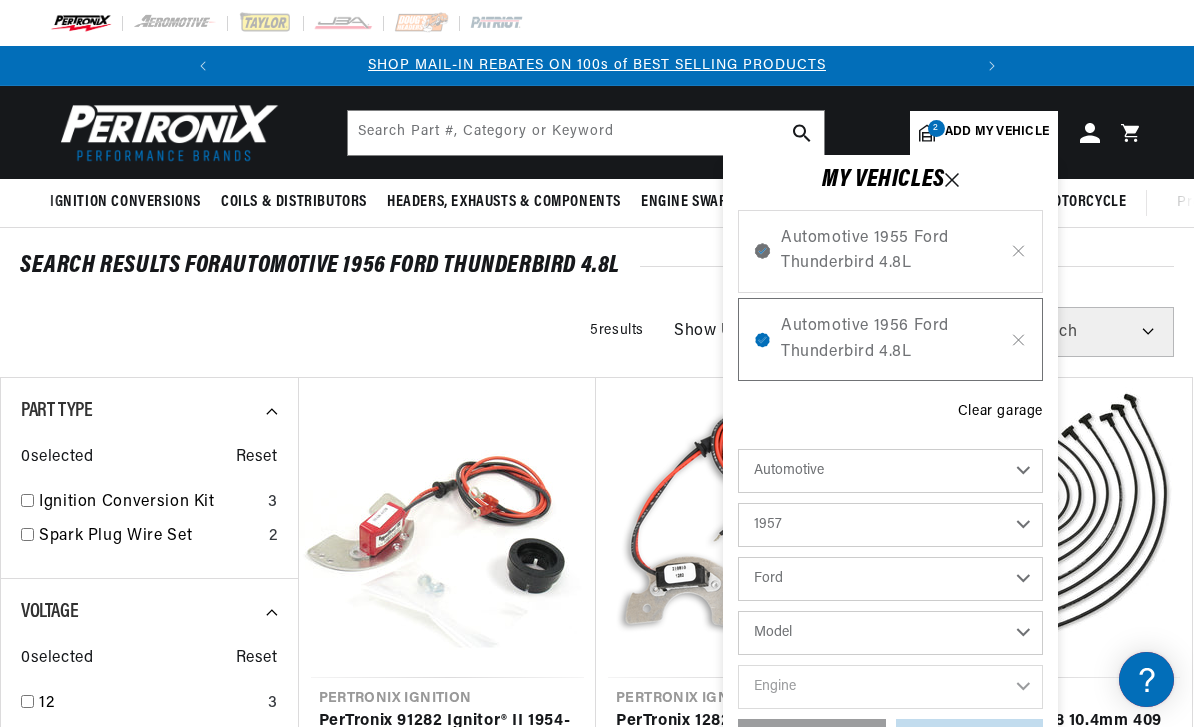 click on "Model
Club
Country Sedan
Country Squire
Courier Sedan Delivery
Custom
Custom 300
Del Rio Wagon
F-100
F-250
F-350
Fairlane
Ranch Wagon
Ranchero
Skyliner
Sunliner
Thunderbird
Victoria" at bounding box center (890, 633) 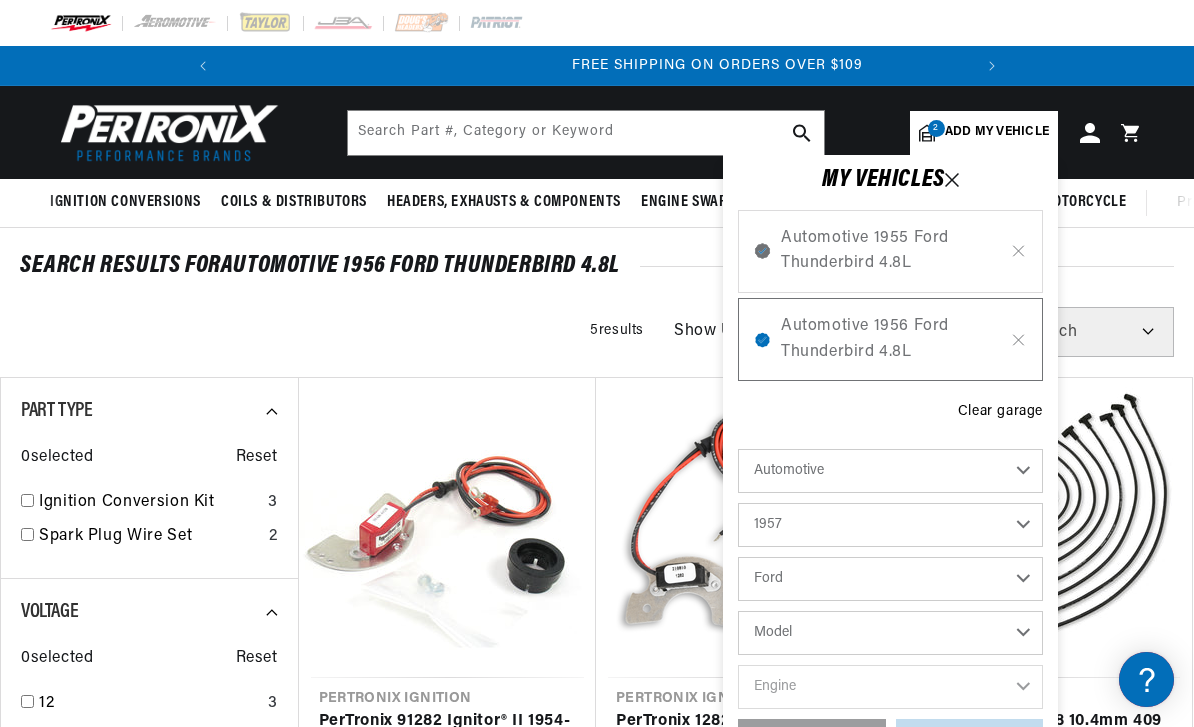 scroll, scrollTop: 0, scrollLeft: 747, axis: horizontal 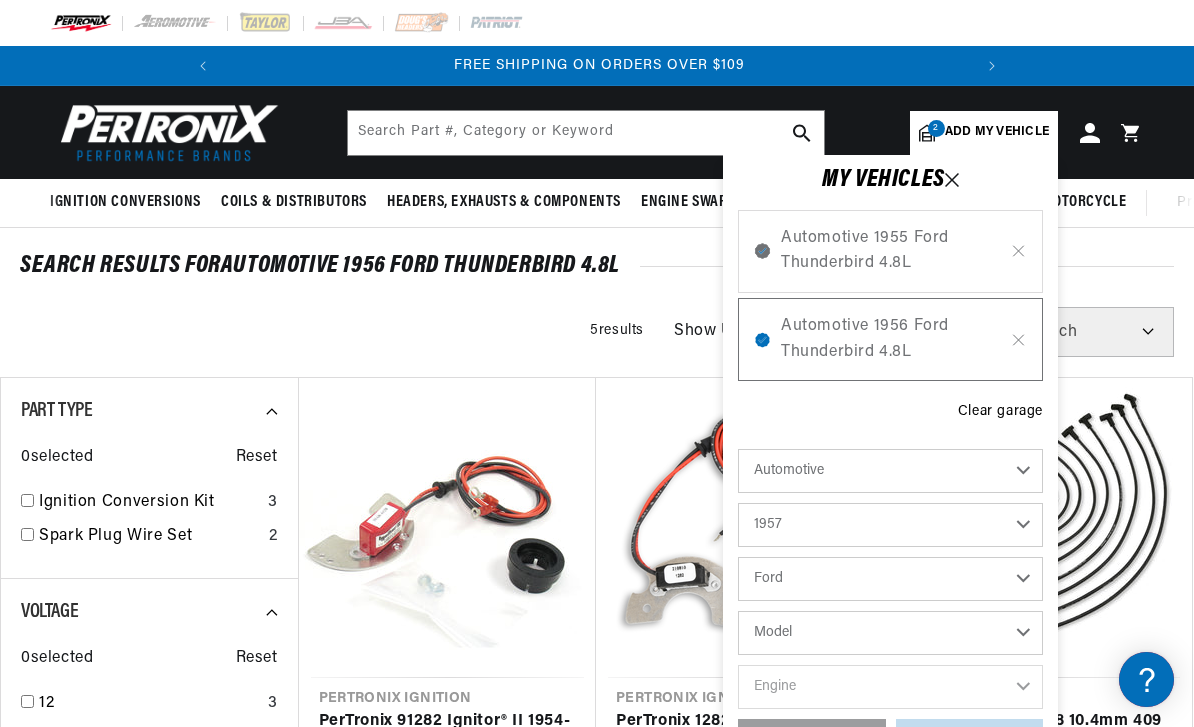 select on "Thunderbird" 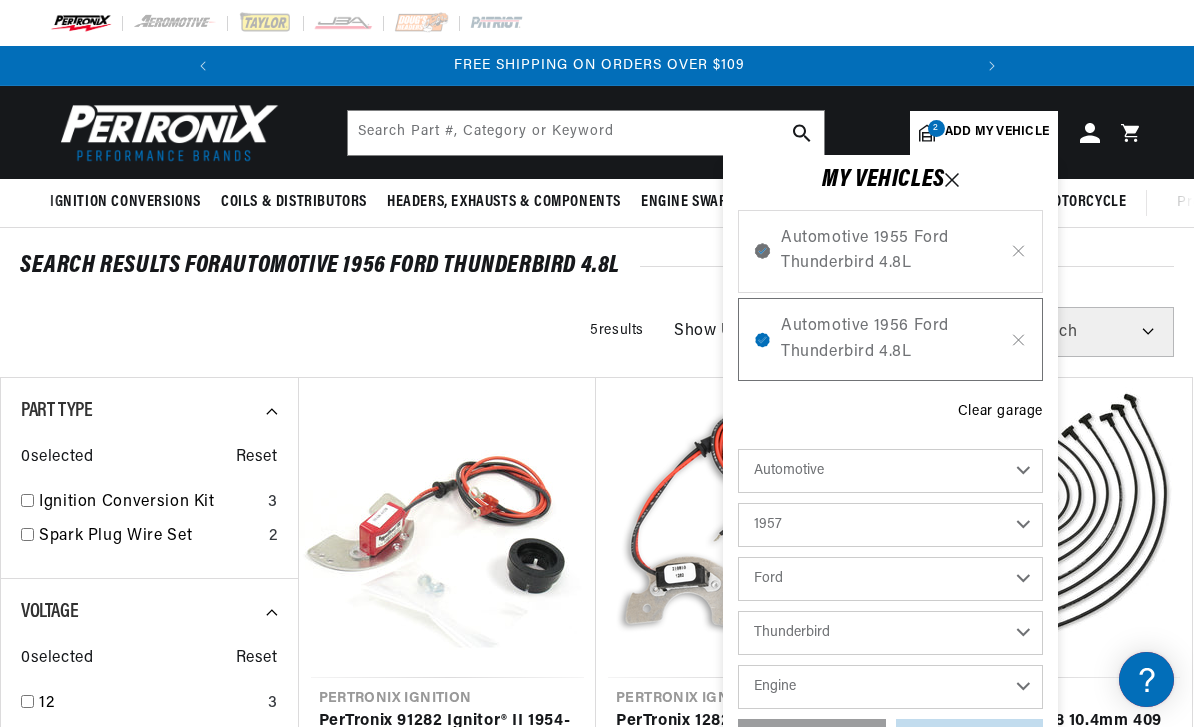 click on "Engine
4.8L
5.4L
5.8L" at bounding box center (890, 687) 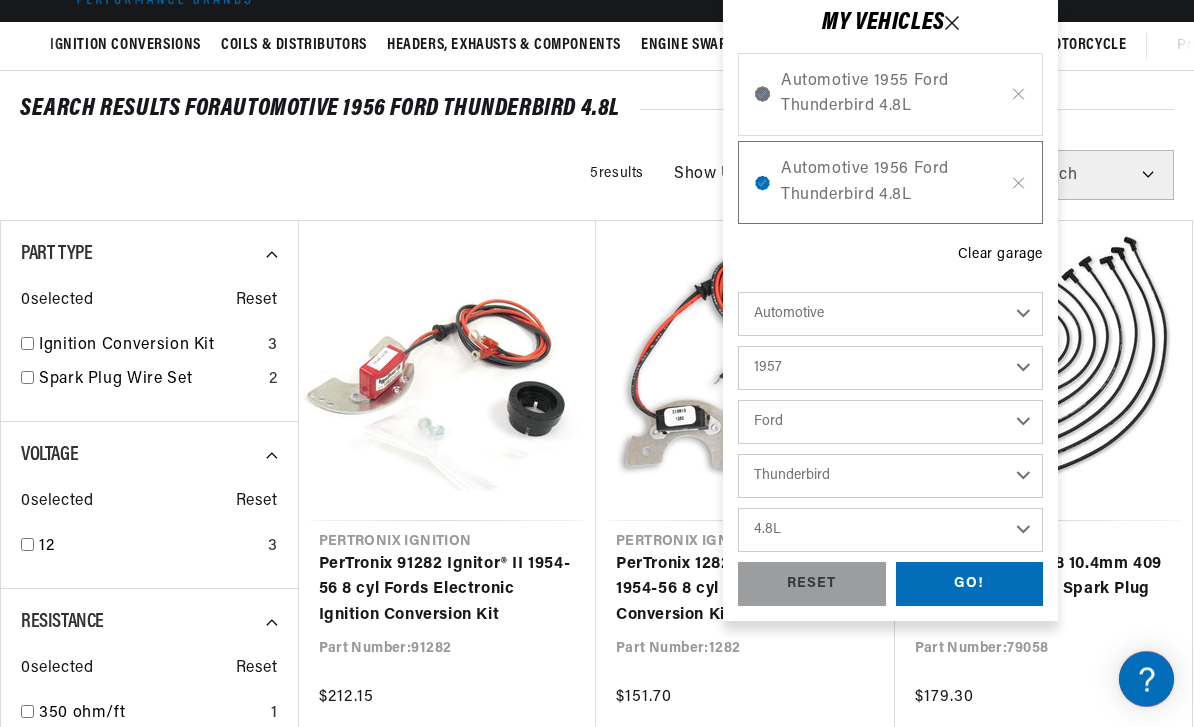 scroll, scrollTop: 157, scrollLeft: 0, axis: vertical 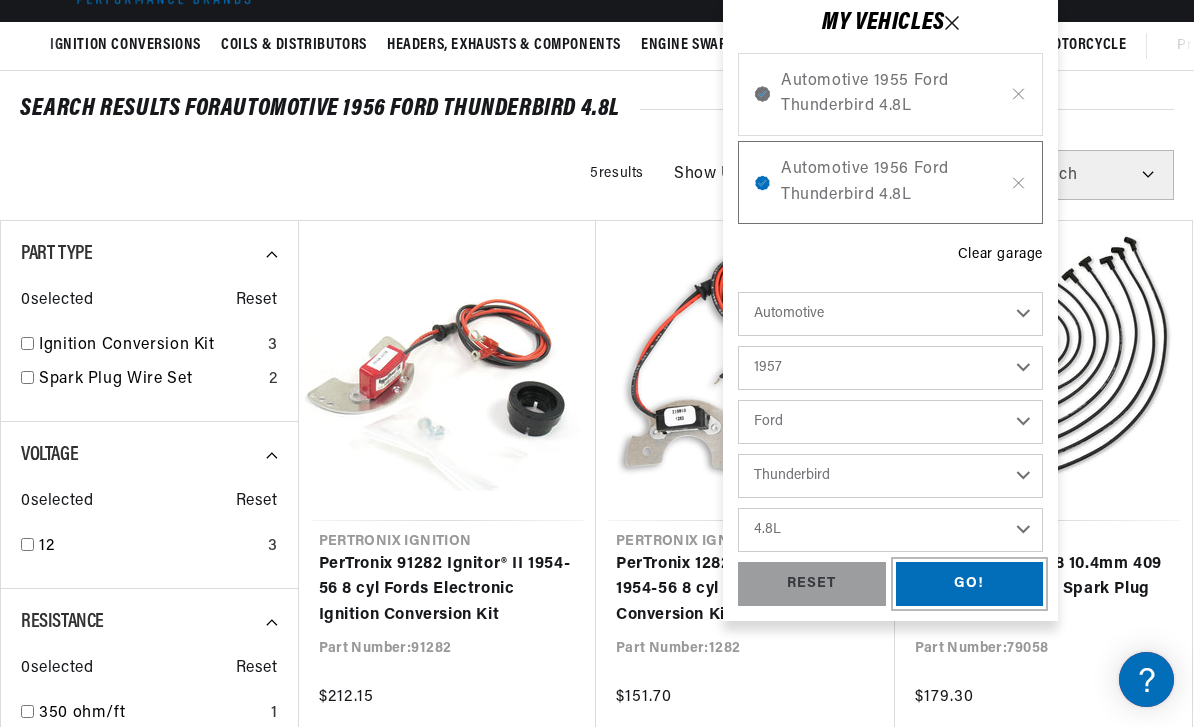 click on "GO!" at bounding box center [970, 584] 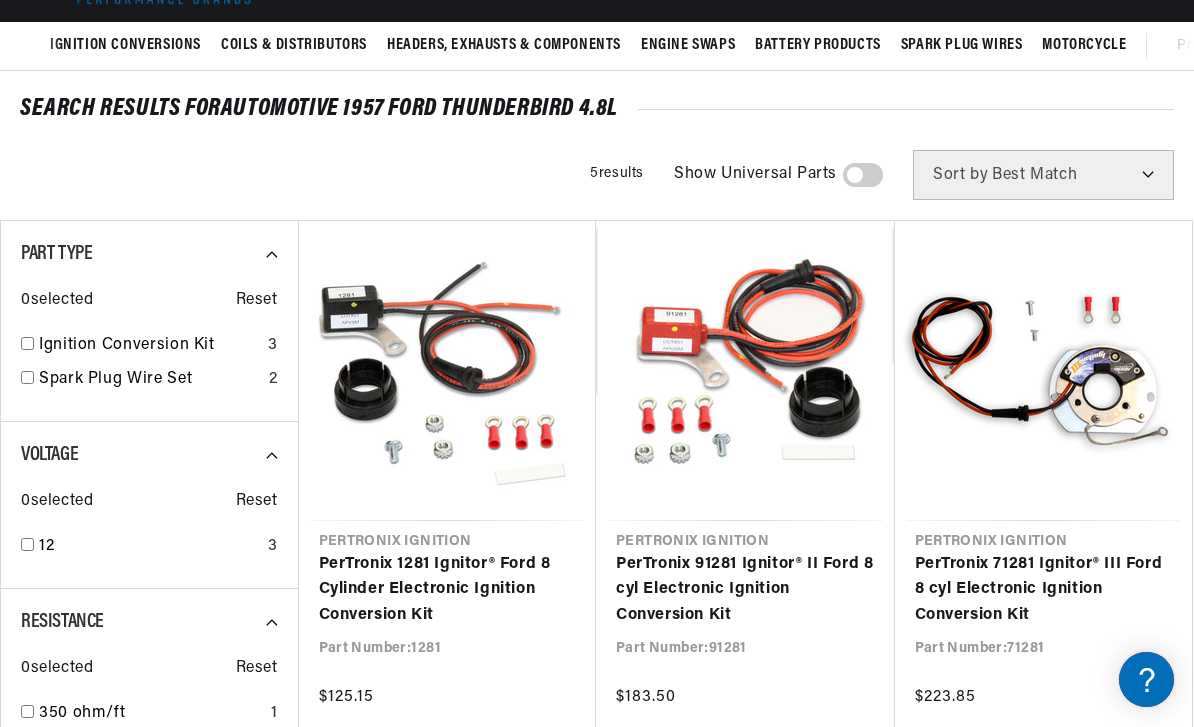 scroll, scrollTop: 0, scrollLeft: 0, axis: both 